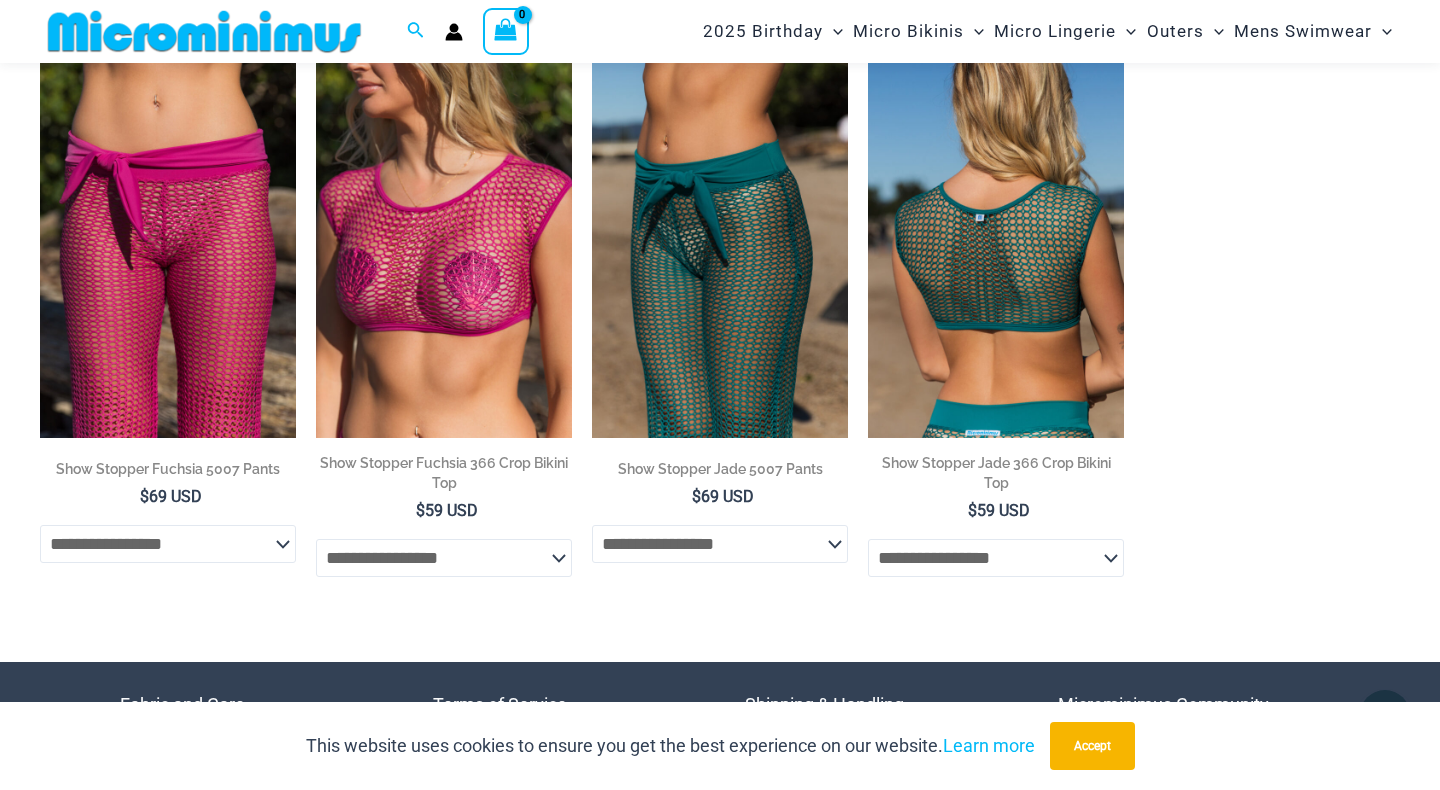 scroll, scrollTop: 942, scrollLeft: 0, axis: vertical 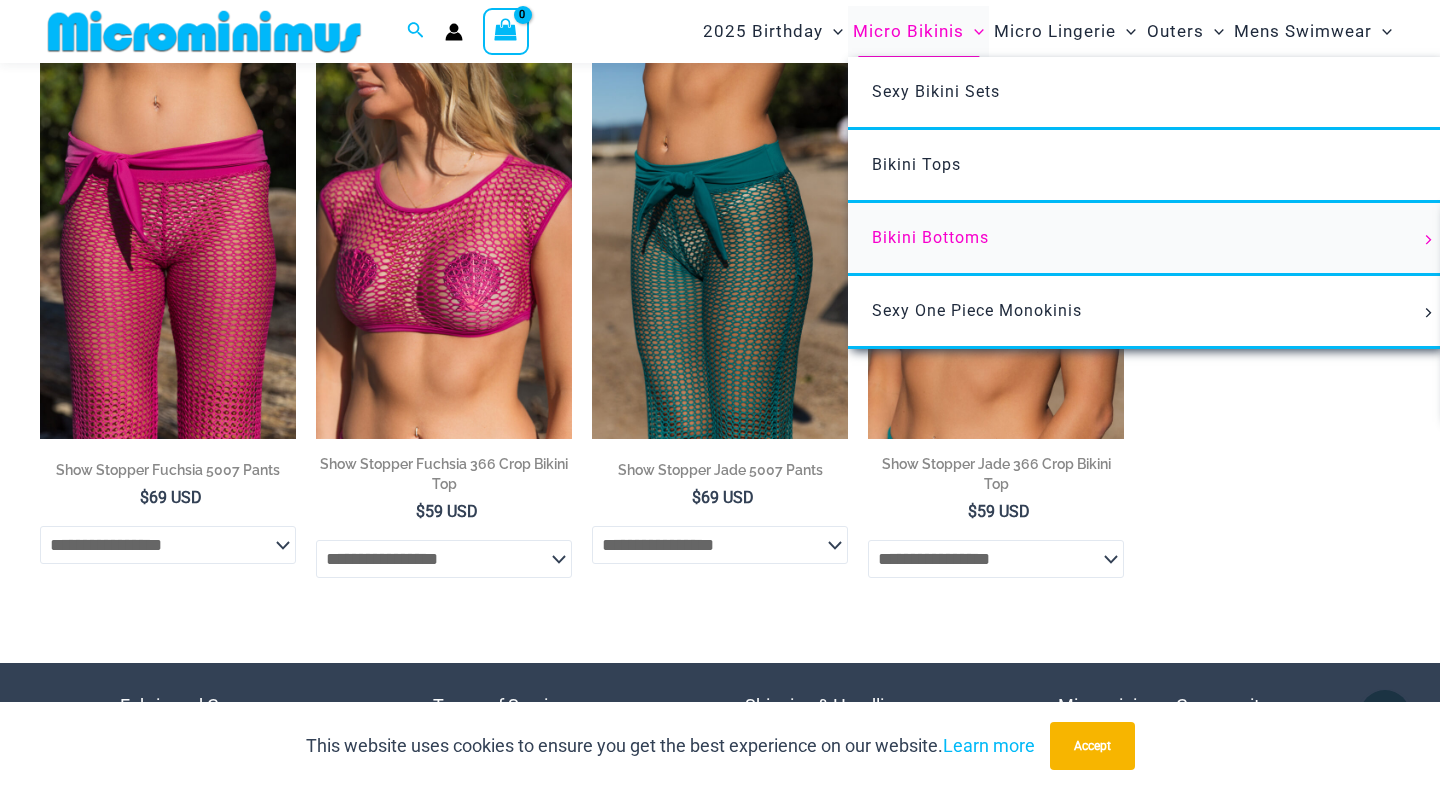 click on "Bikini Bottoms" at bounding box center (930, 237) 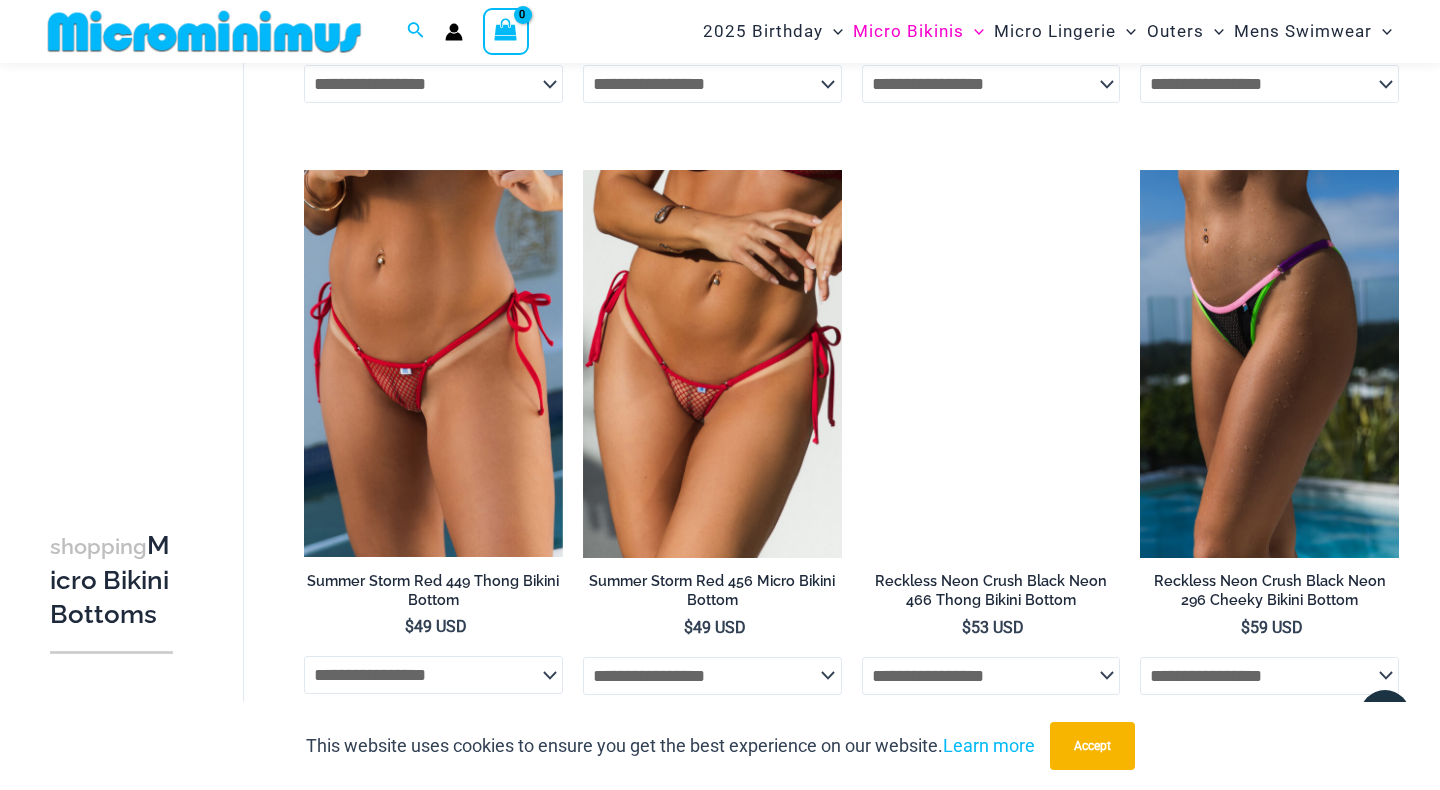 scroll, scrollTop: 1572, scrollLeft: 0, axis: vertical 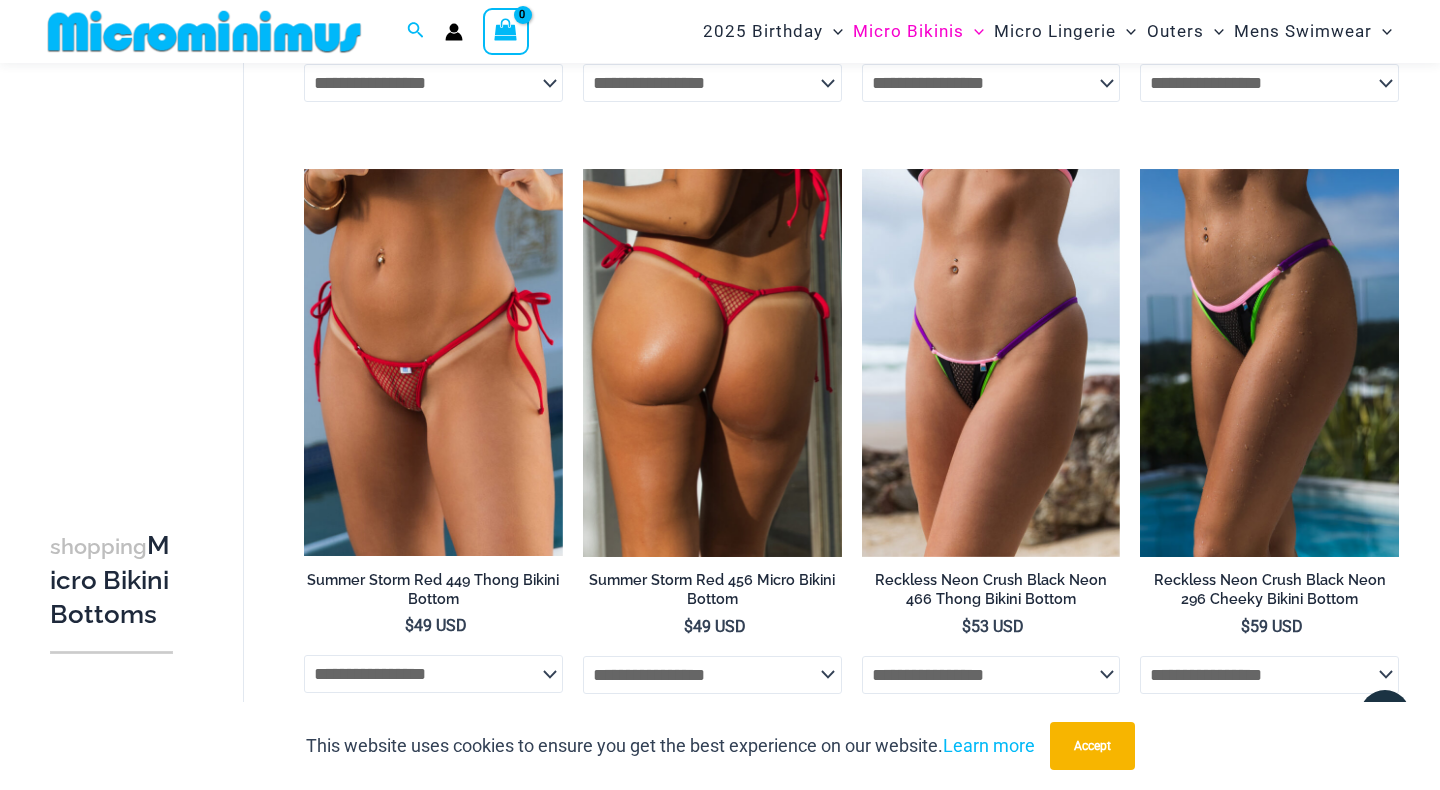 click at bounding box center (712, 363) 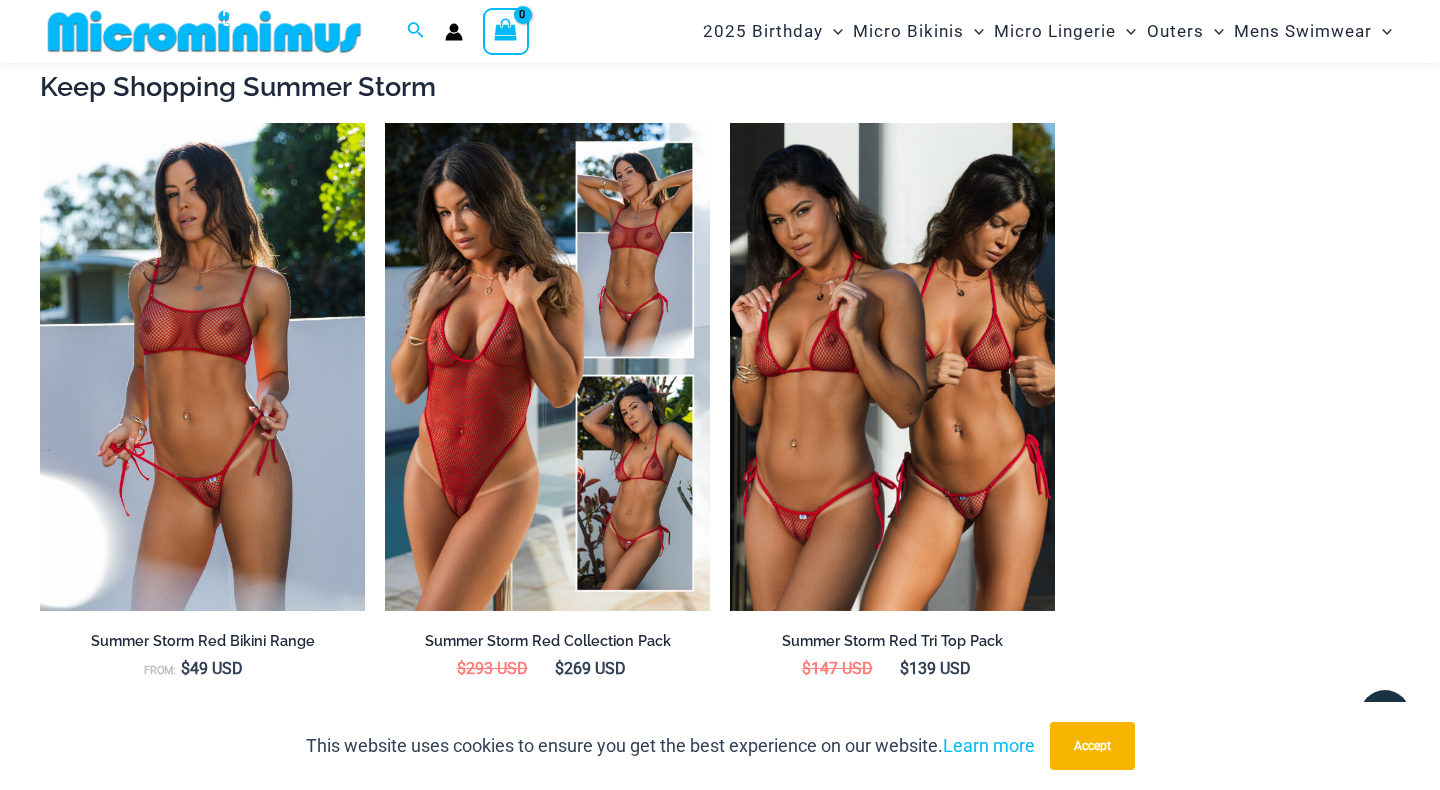 scroll, scrollTop: 1855, scrollLeft: 0, axis: vertical 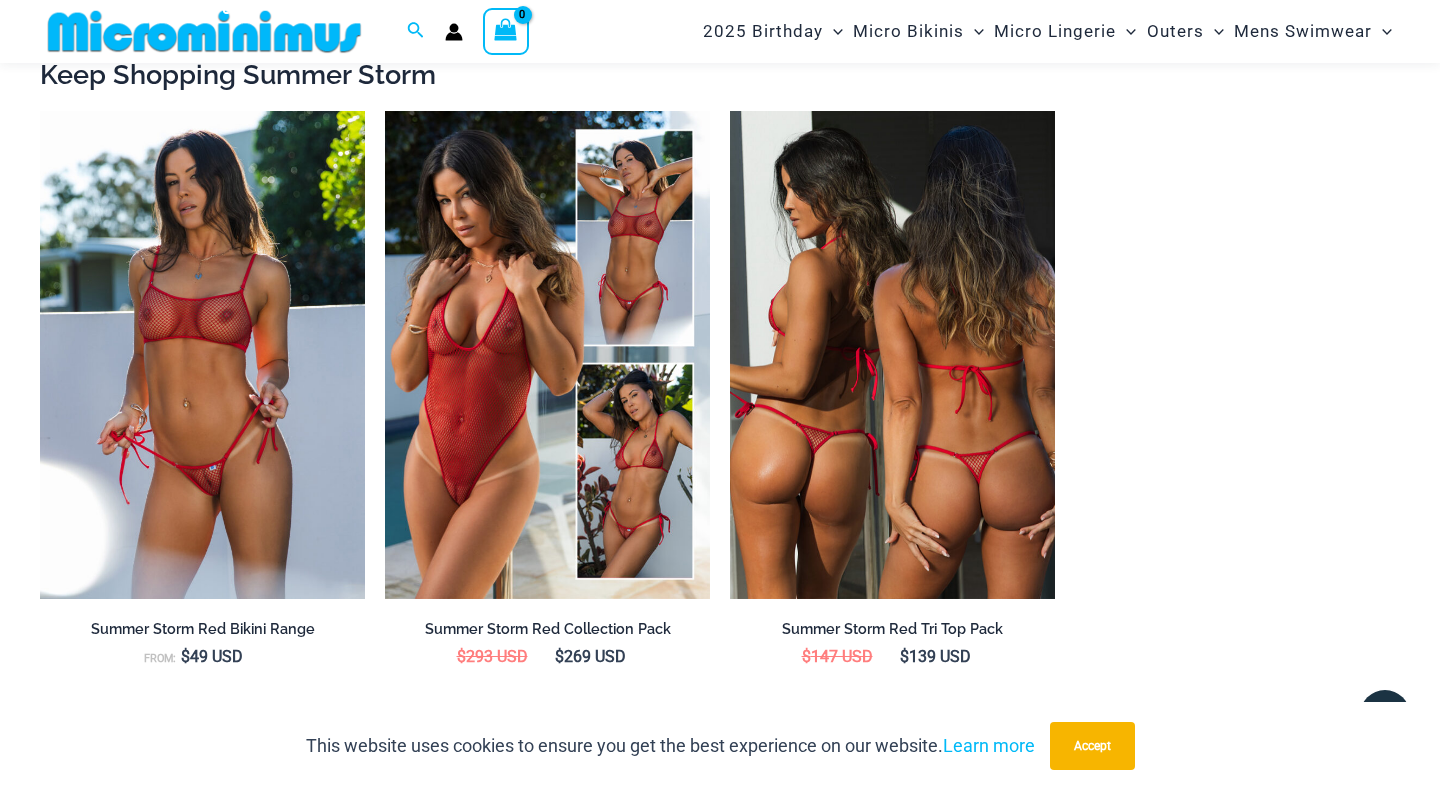 click at bounding box center (892, 355) 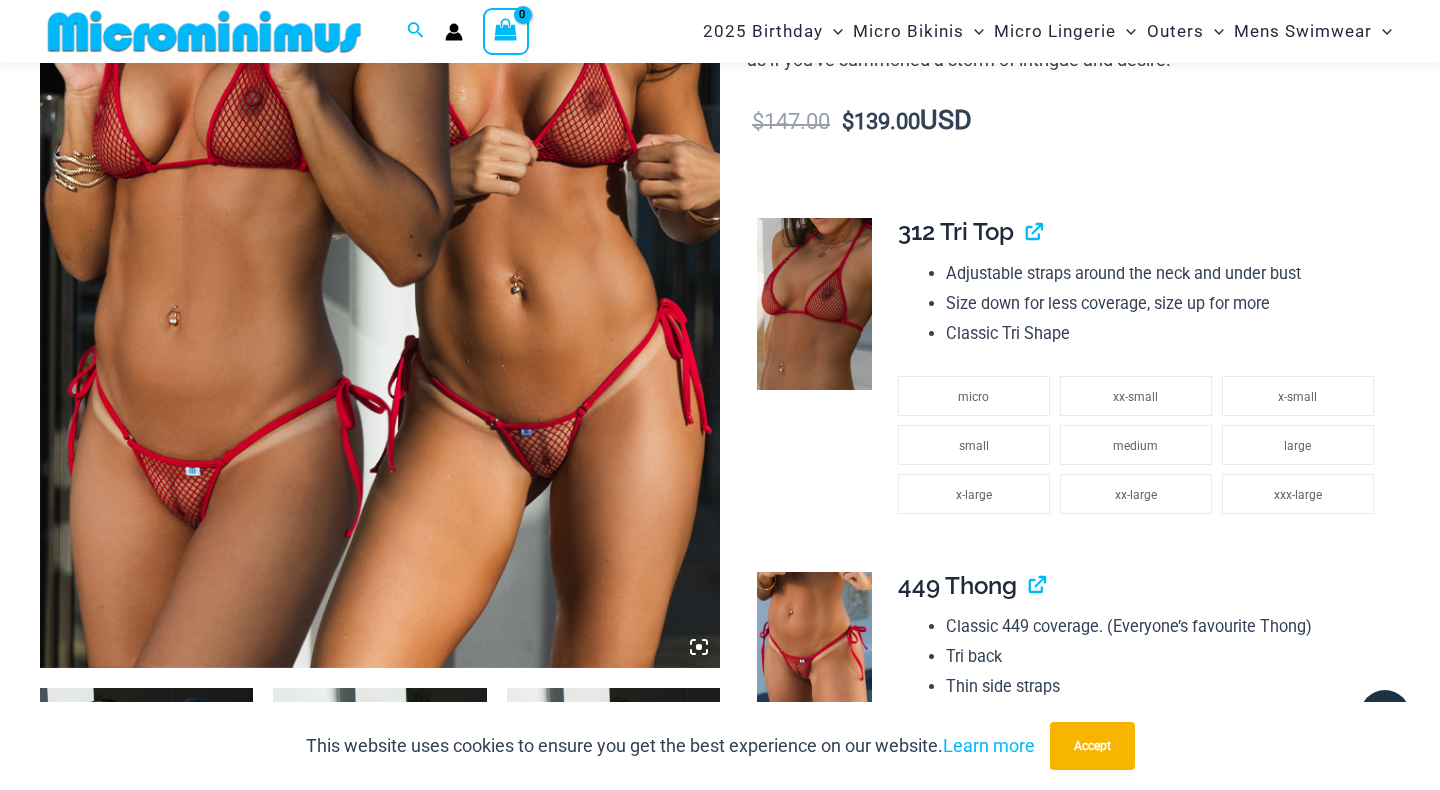 scroll, scrollTop: 544, scrollLeft: 0, axis: vertical 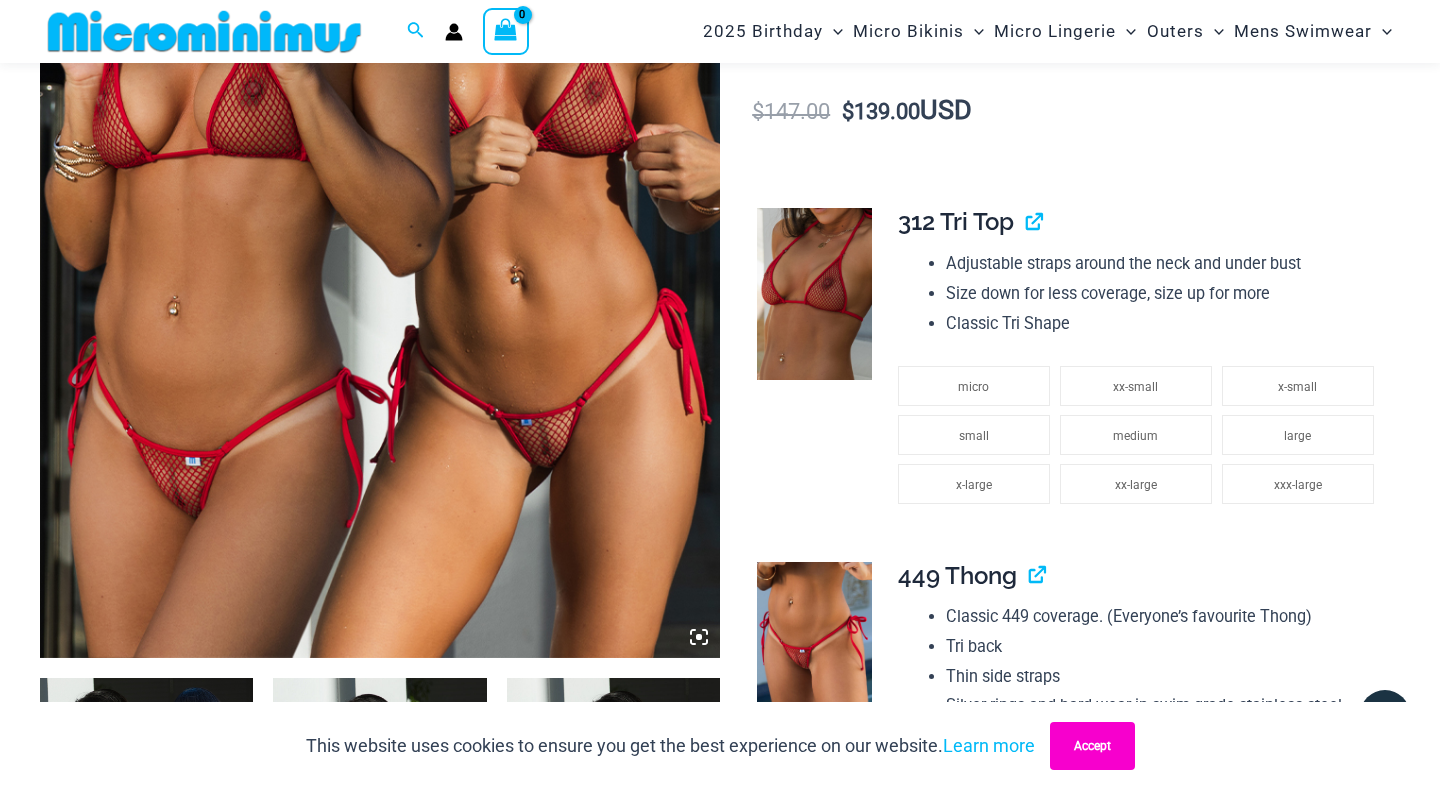 click on "Accept" at bounding box center [1092, 746] 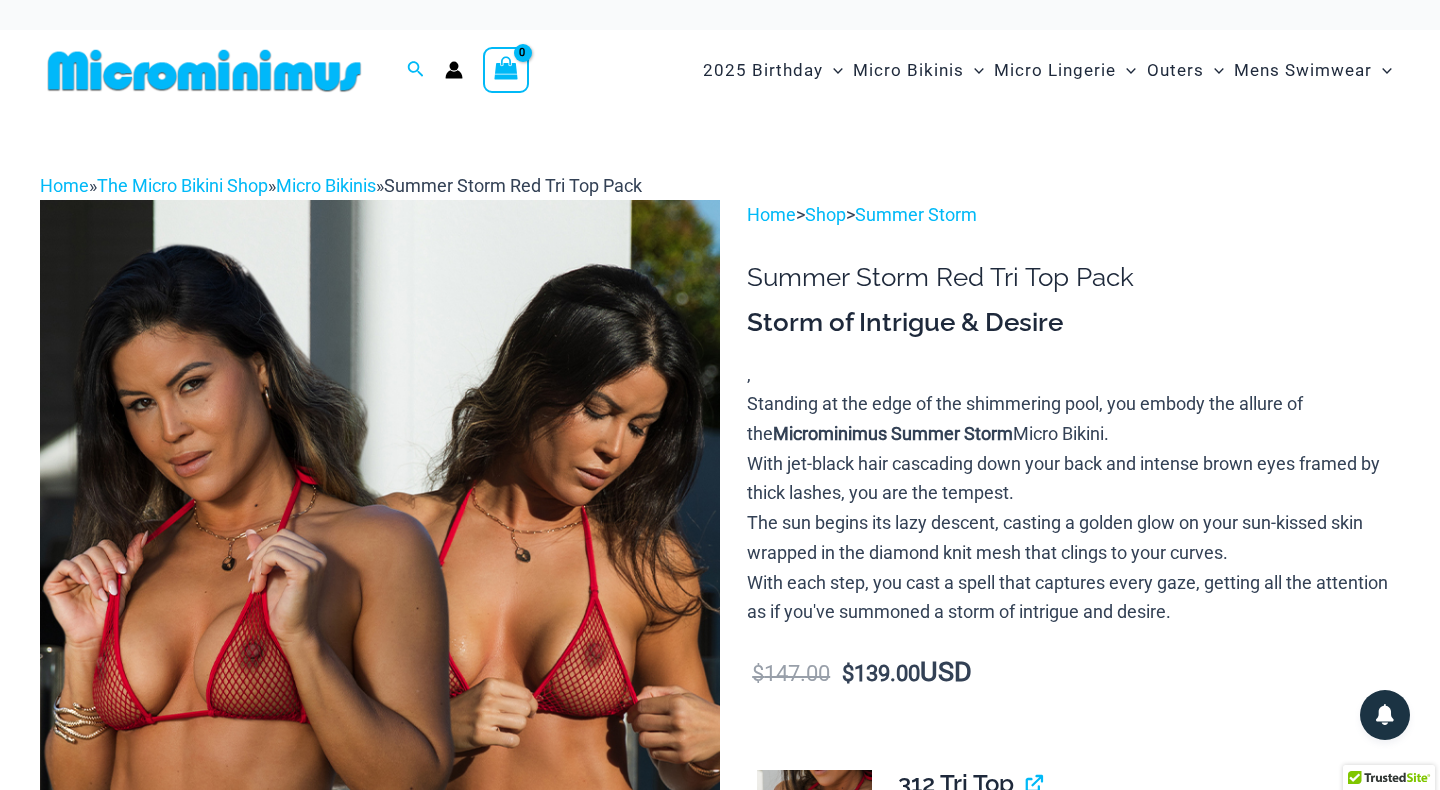 scroll, scrollTop: 0, scrollLeft: 0, axis: both 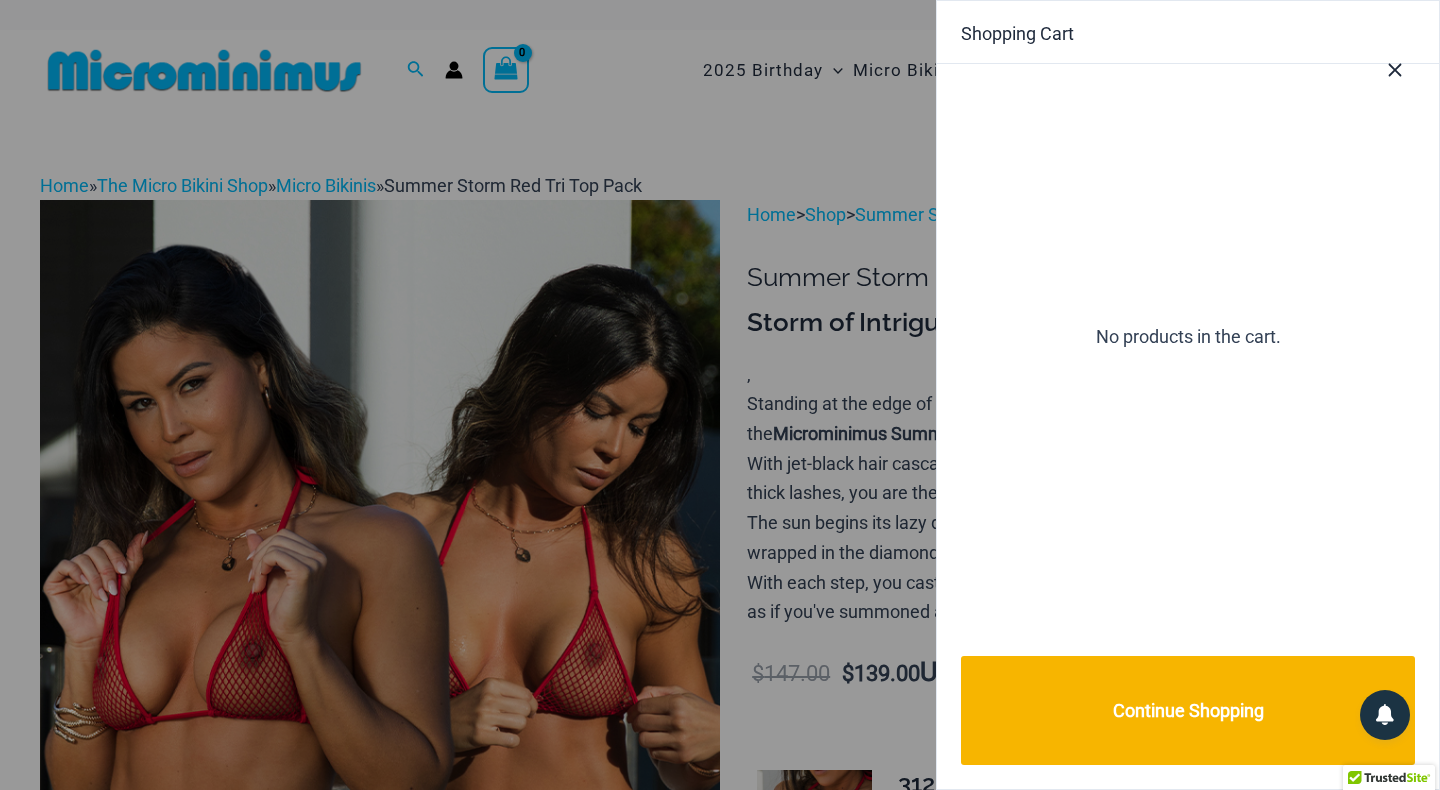 click at bounding box center (720, 395) 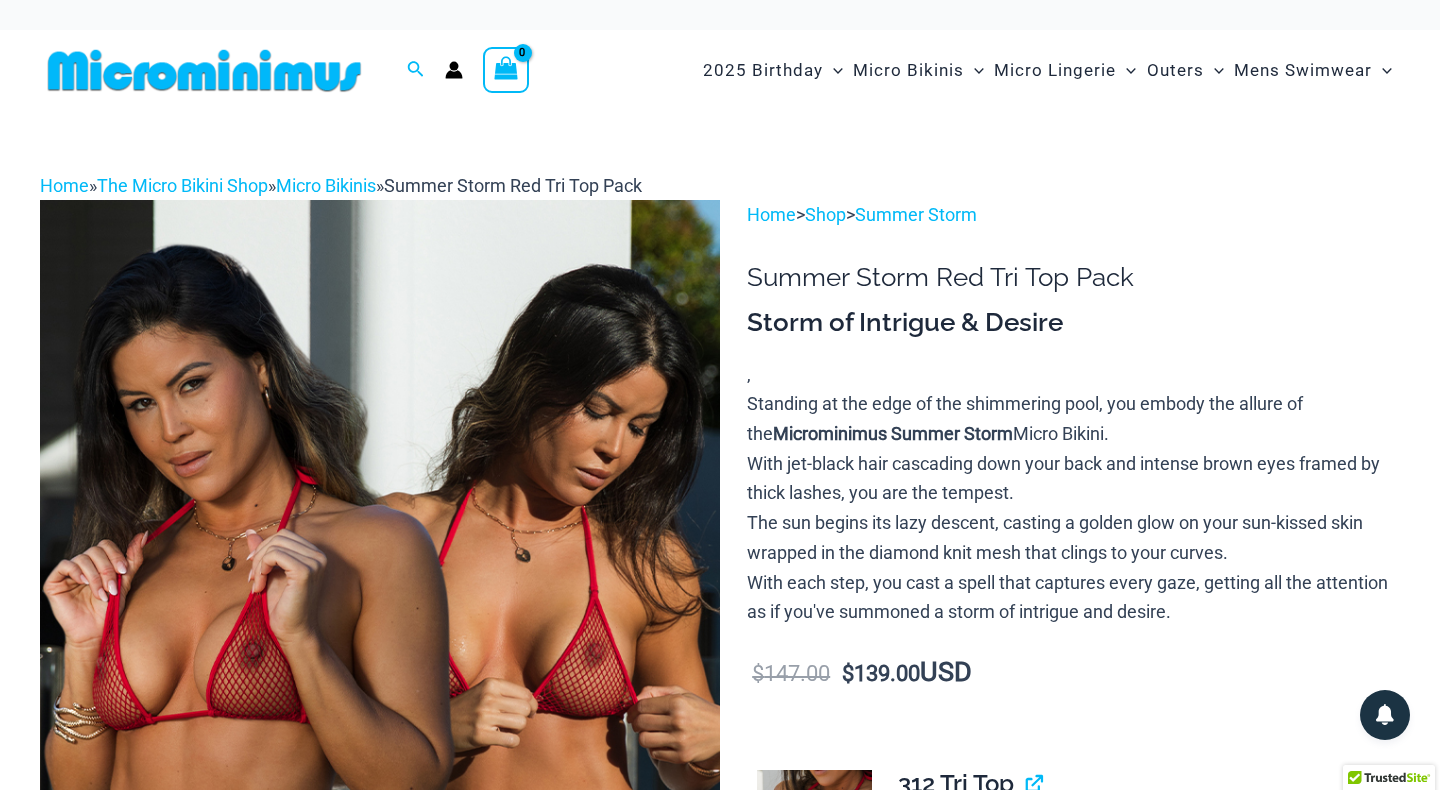click 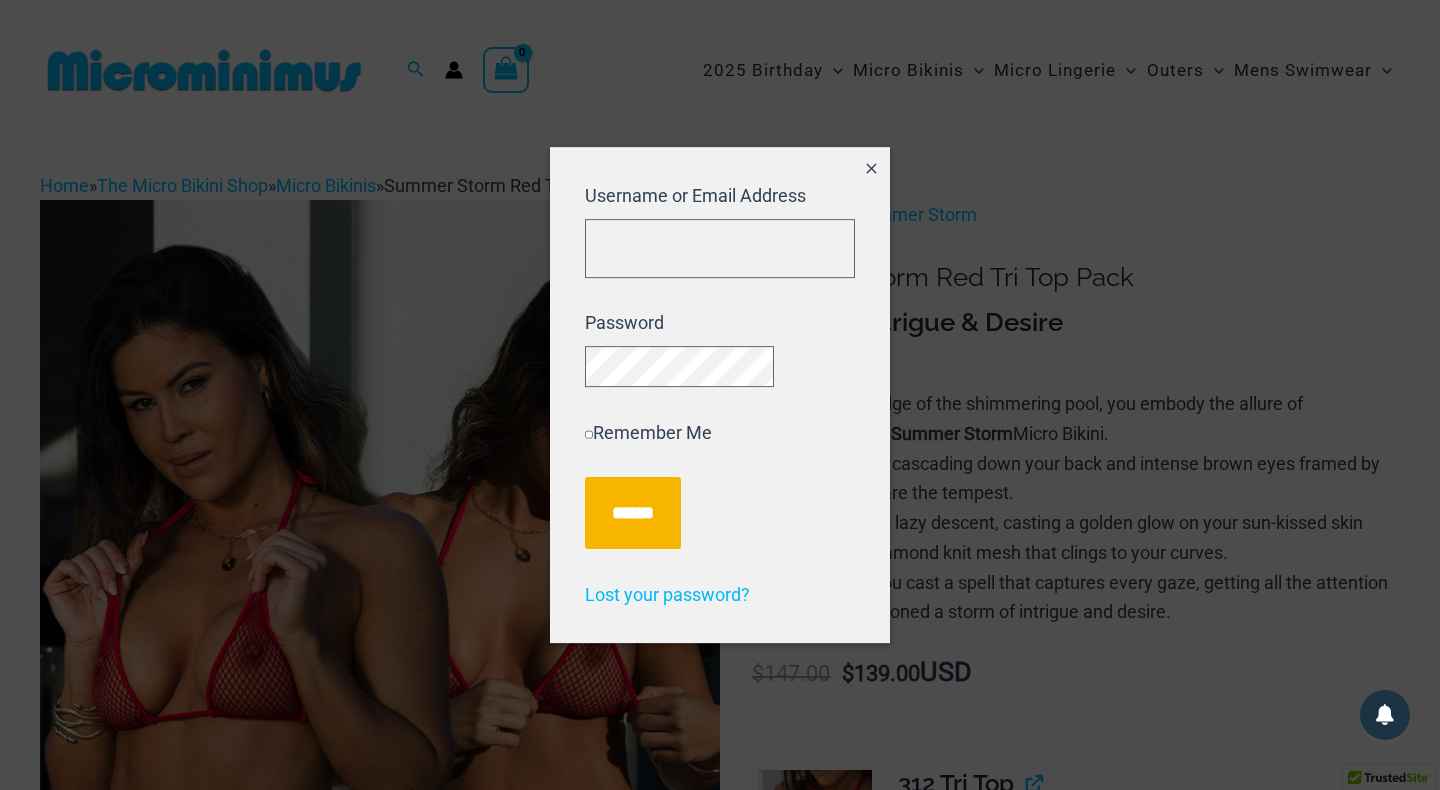 click 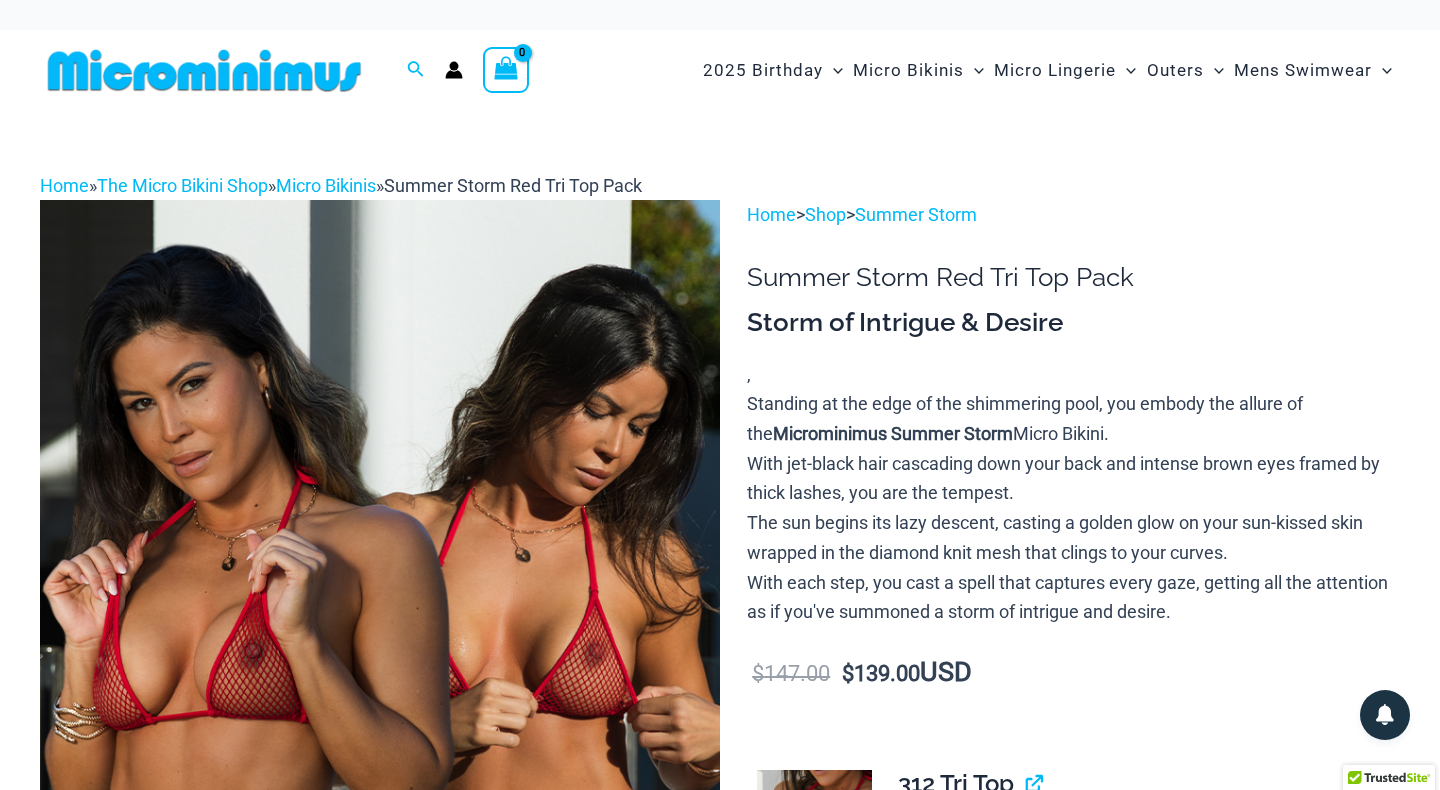 scroll, scrollTop: 0, scrollLeft: 0, axis: both 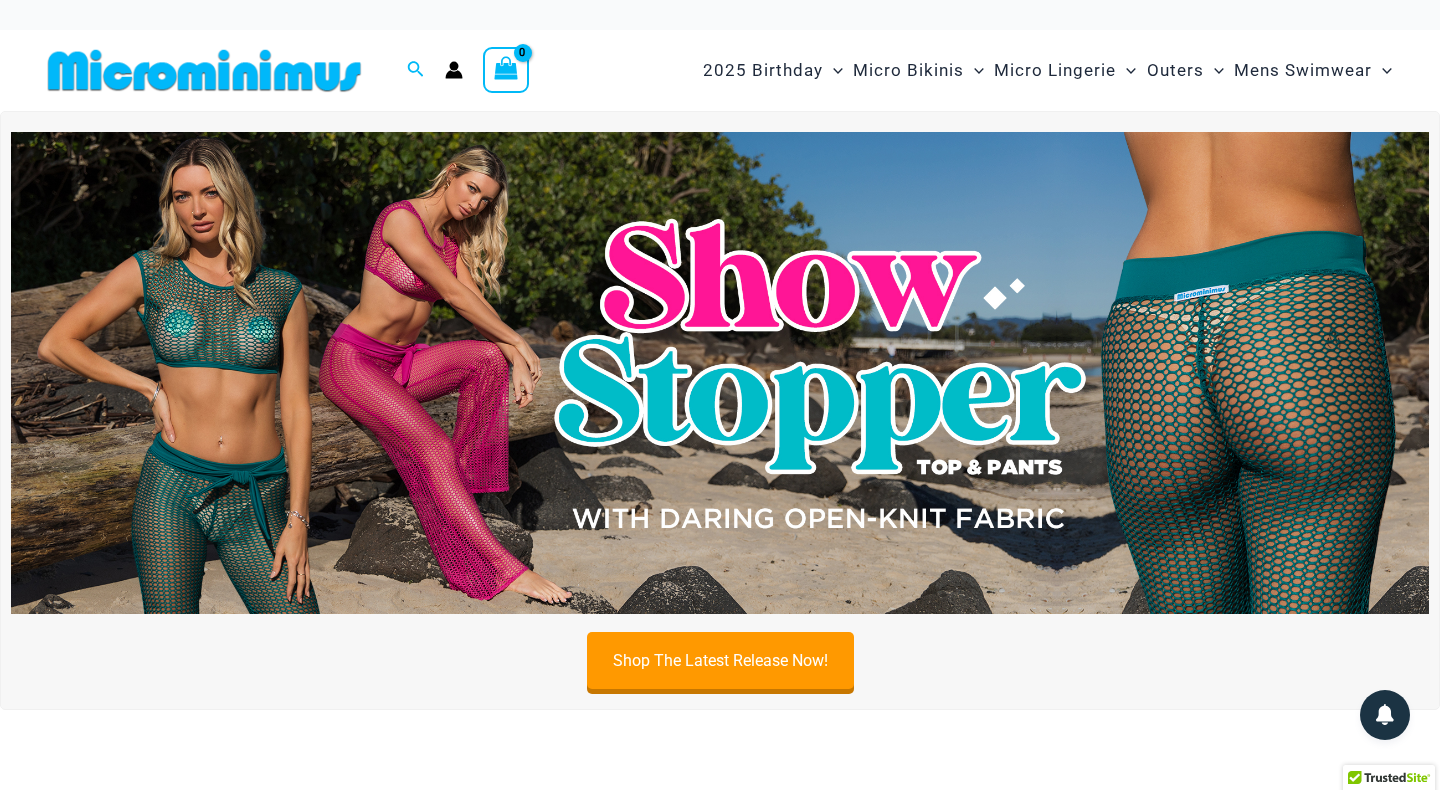 click at bounding box center (204, 70) 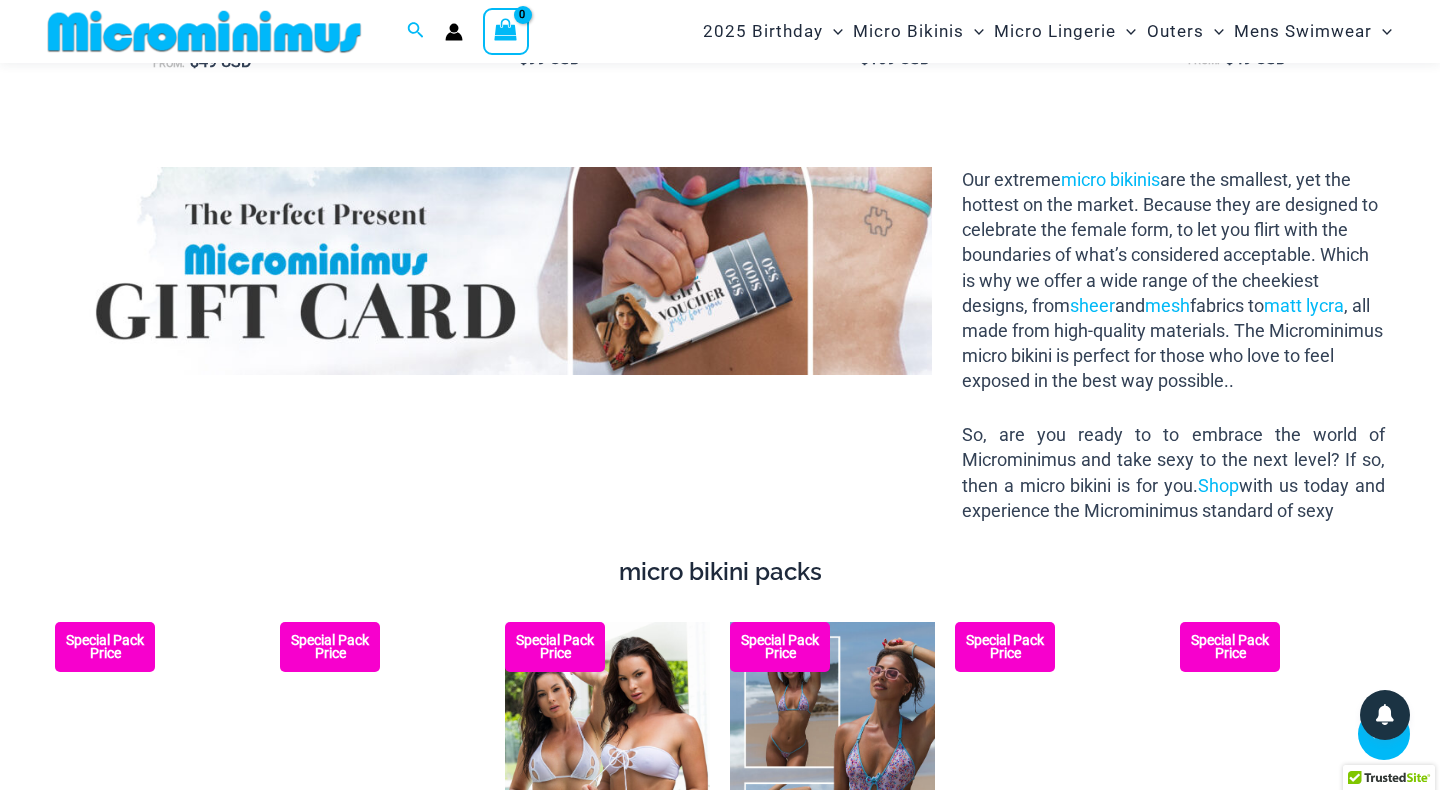 scroll, scrollTop: 2217, scrollLeft: 0, axis: vertical 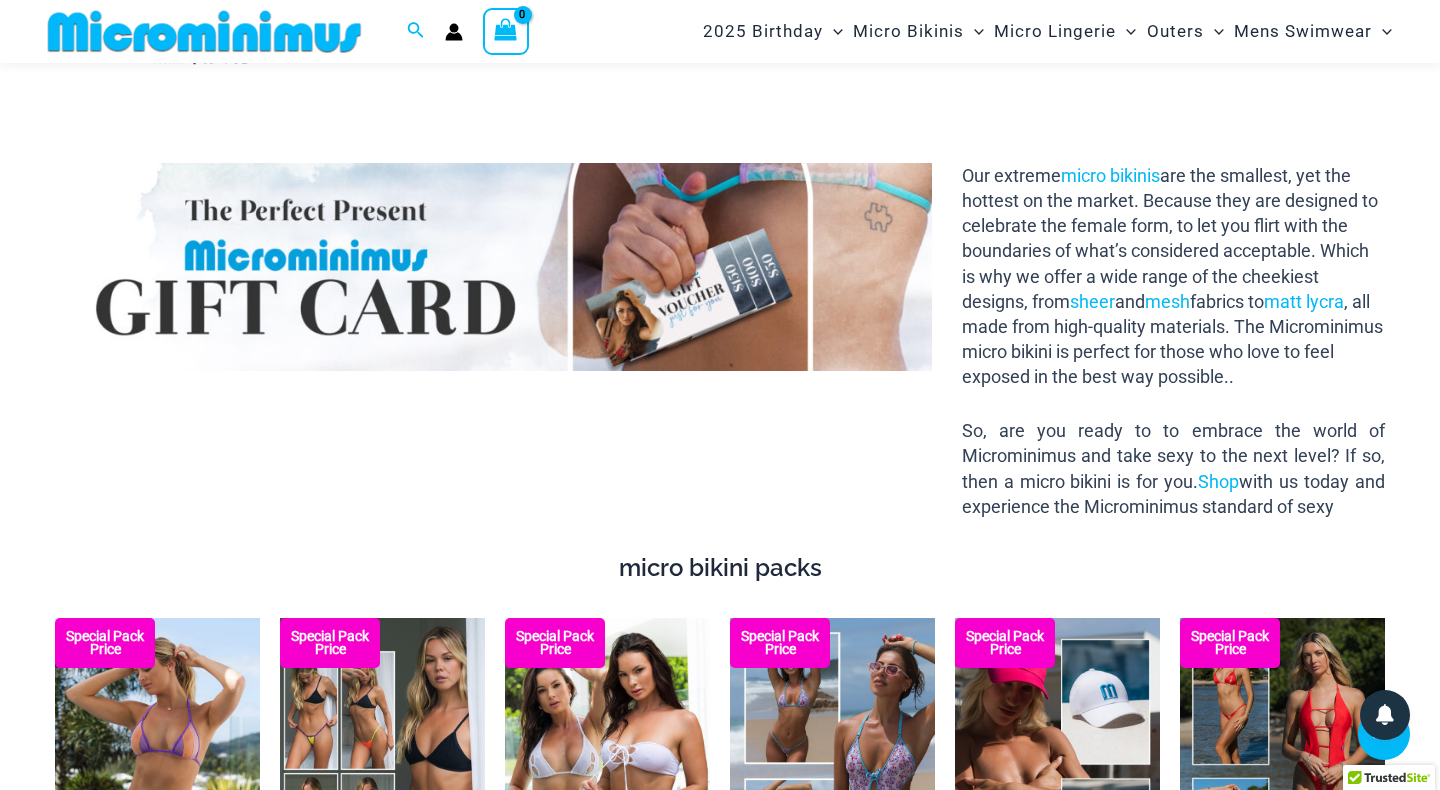 click at bounding box center (493, 267) 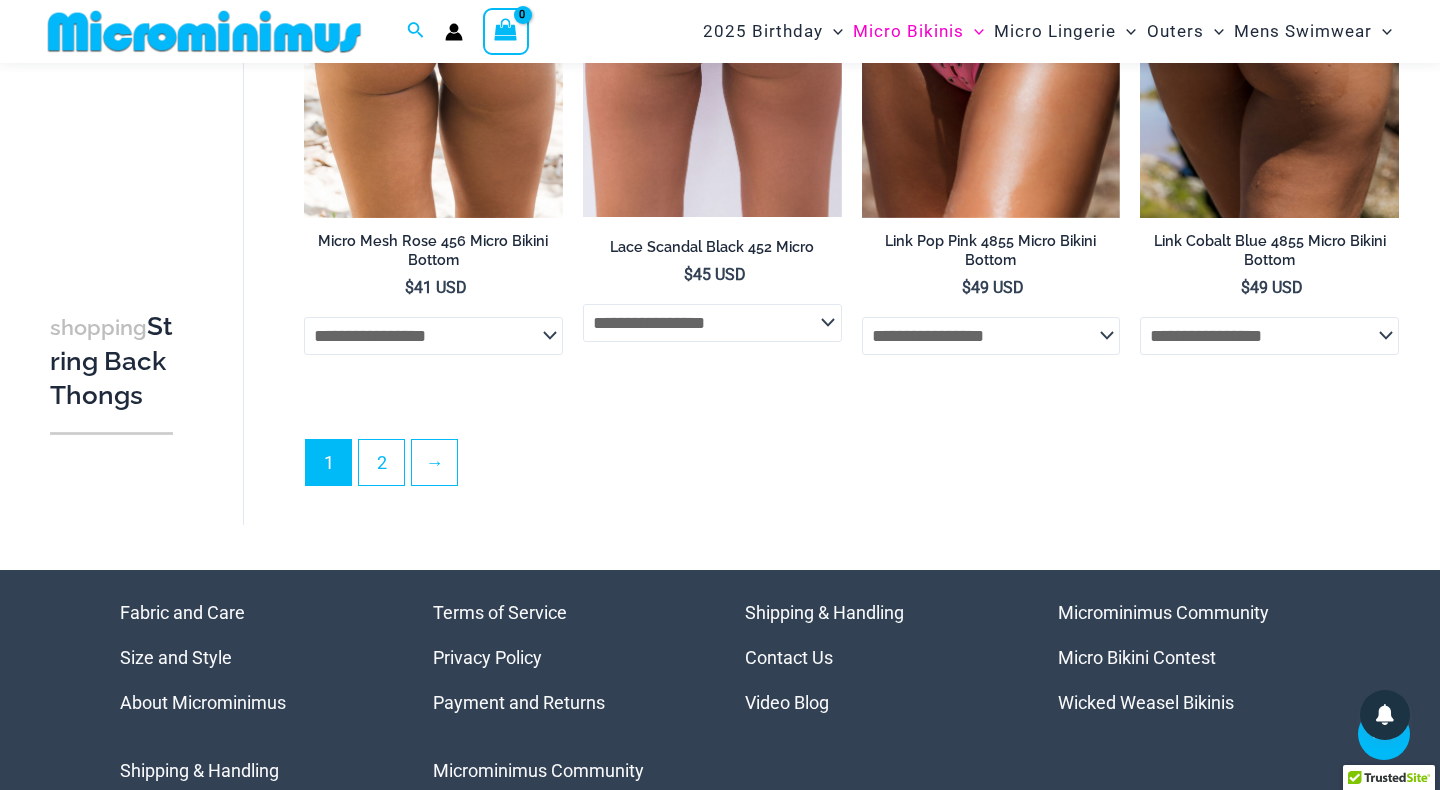 scroll, scrollTop: 4536, scrollLeft: 0, axis: vertical 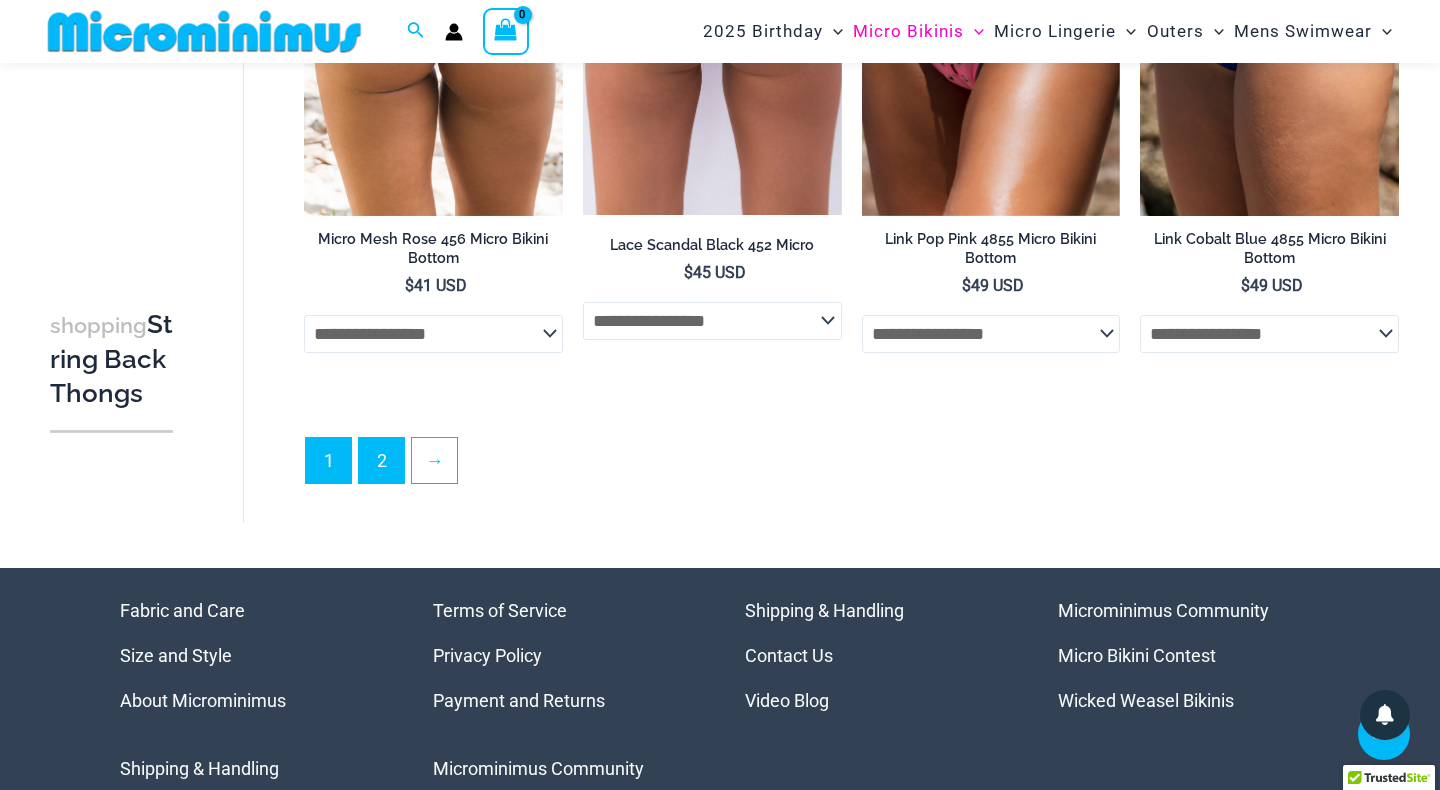 click on "2" at bounding box center [381, 460] 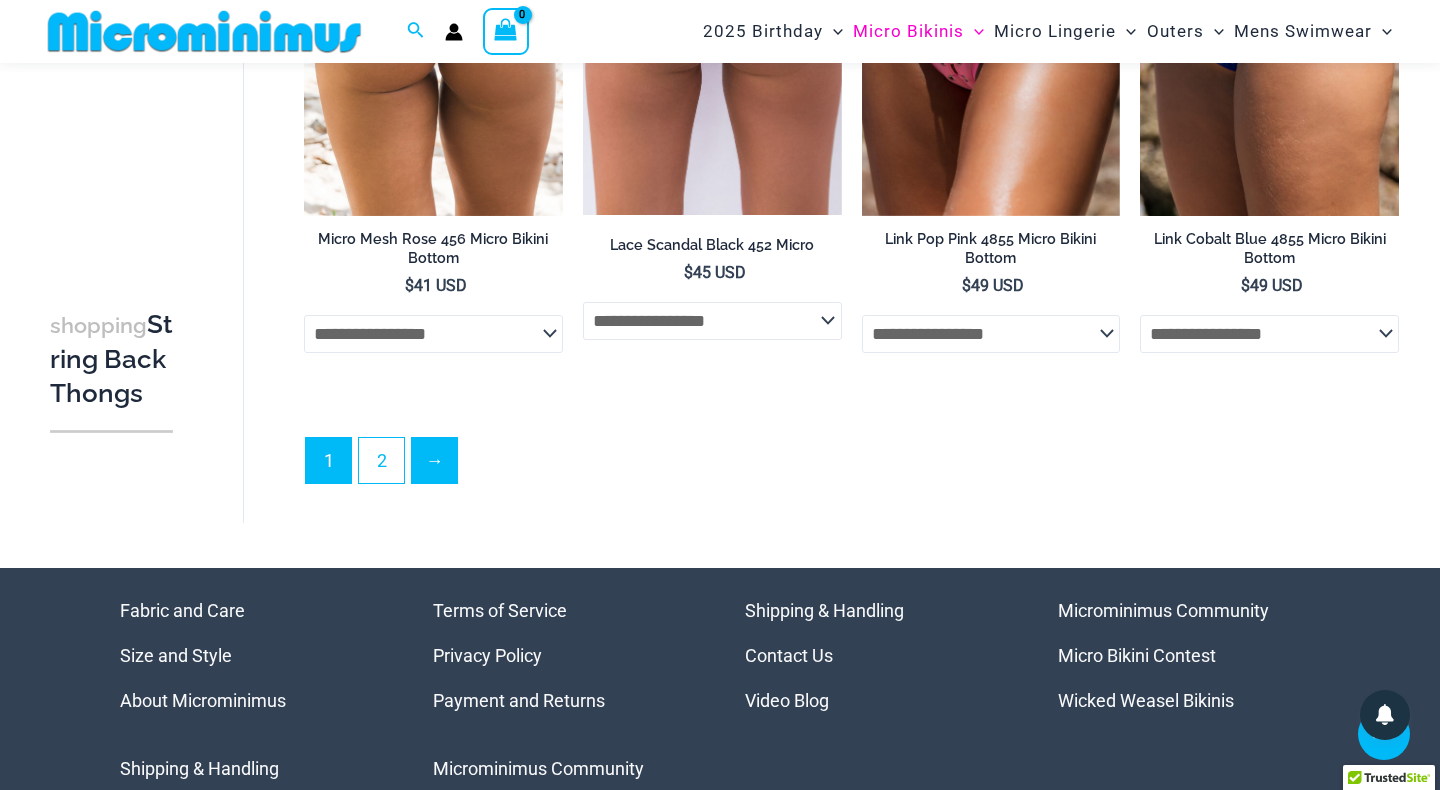 click on "→" at bounding box center (434, 460) 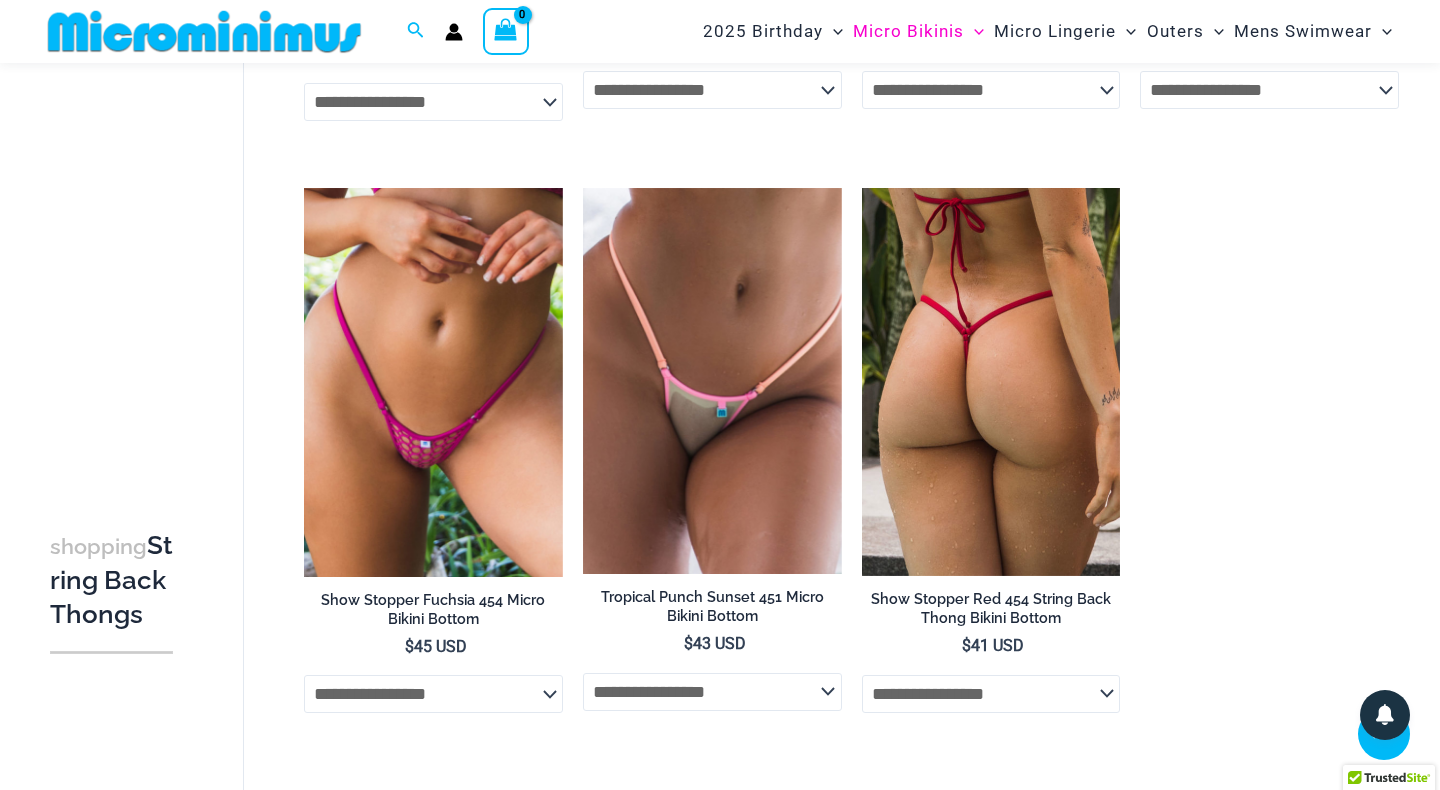 scroll, scrollTop: 1812, scrollLeft: 0, axis: vertical 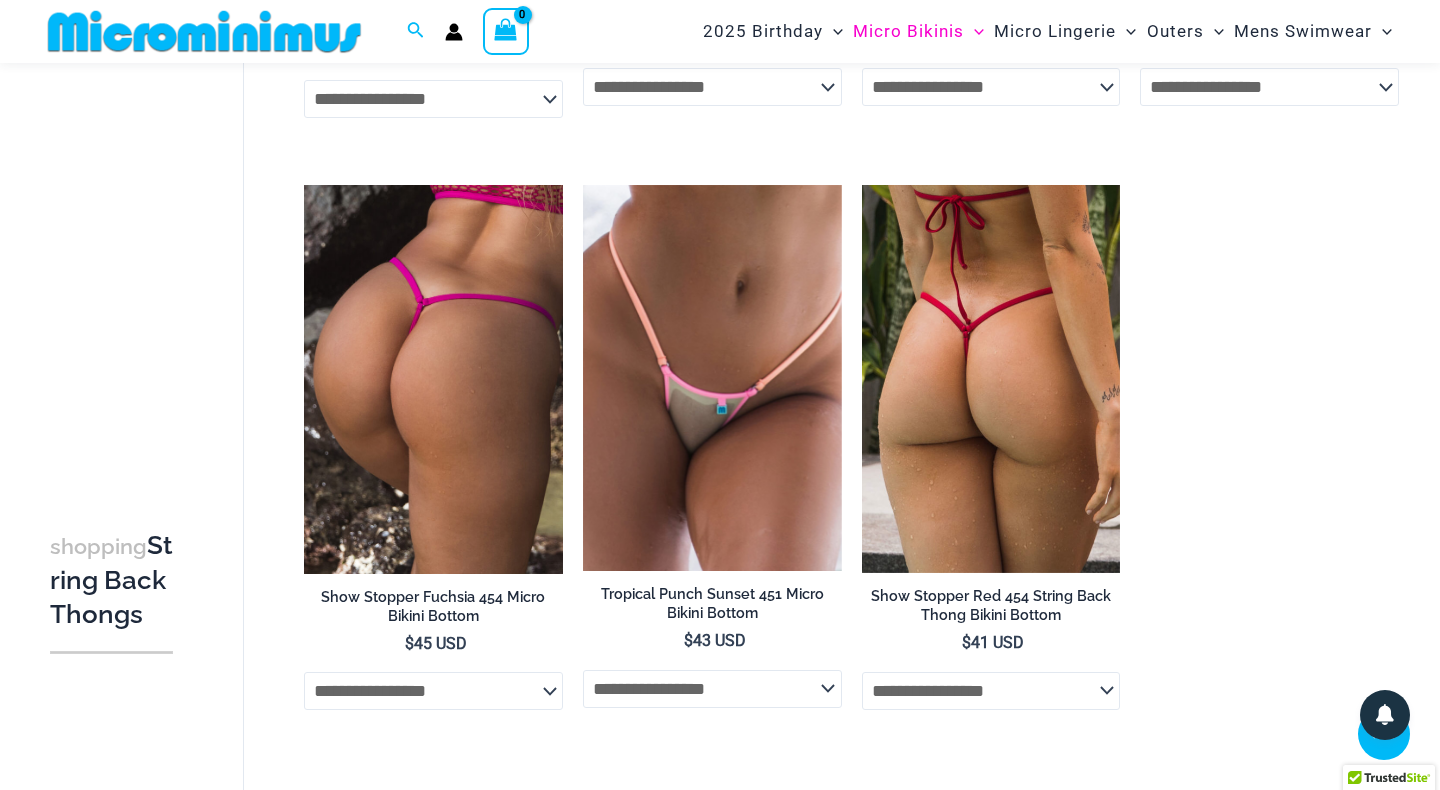 click at bounding box center (433, 379) 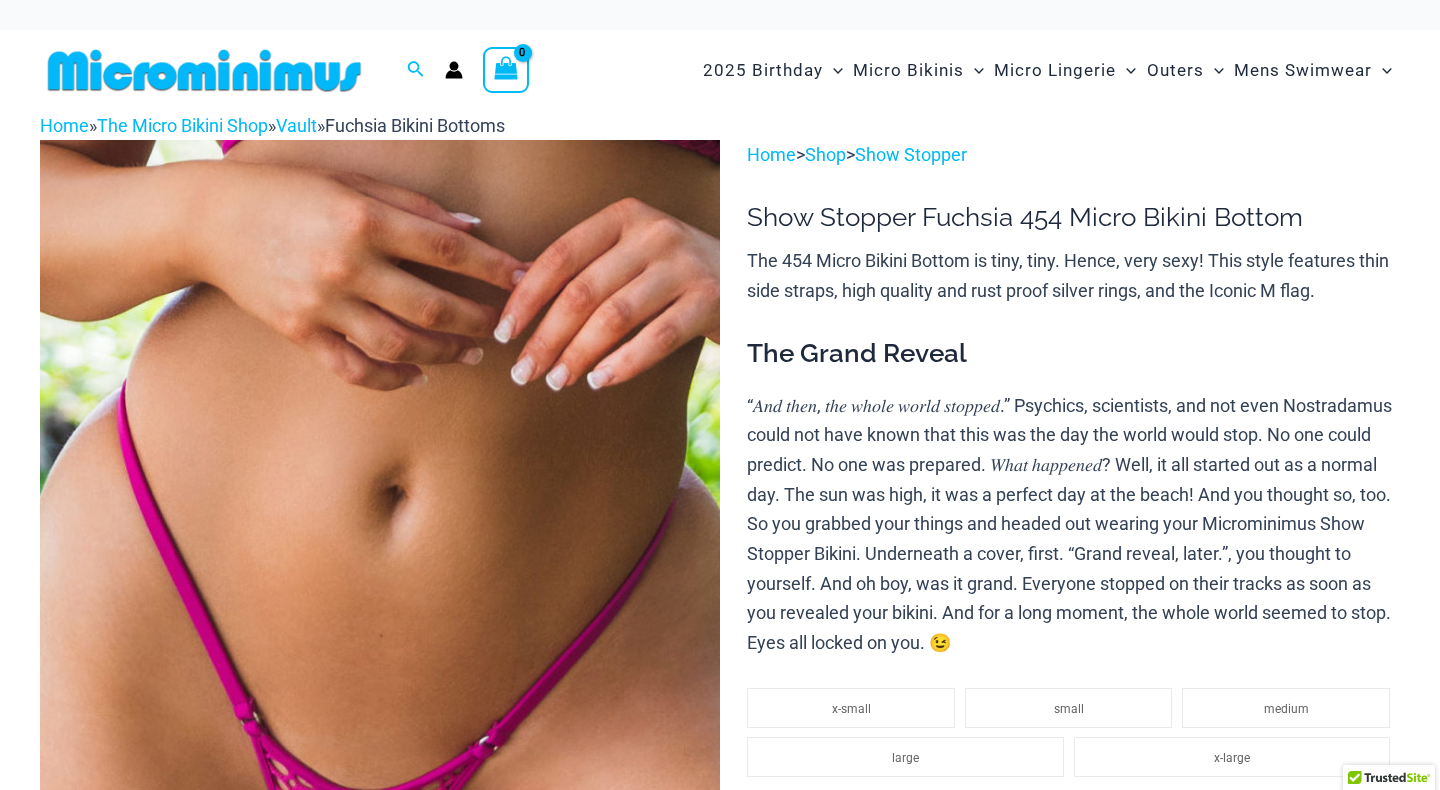 select 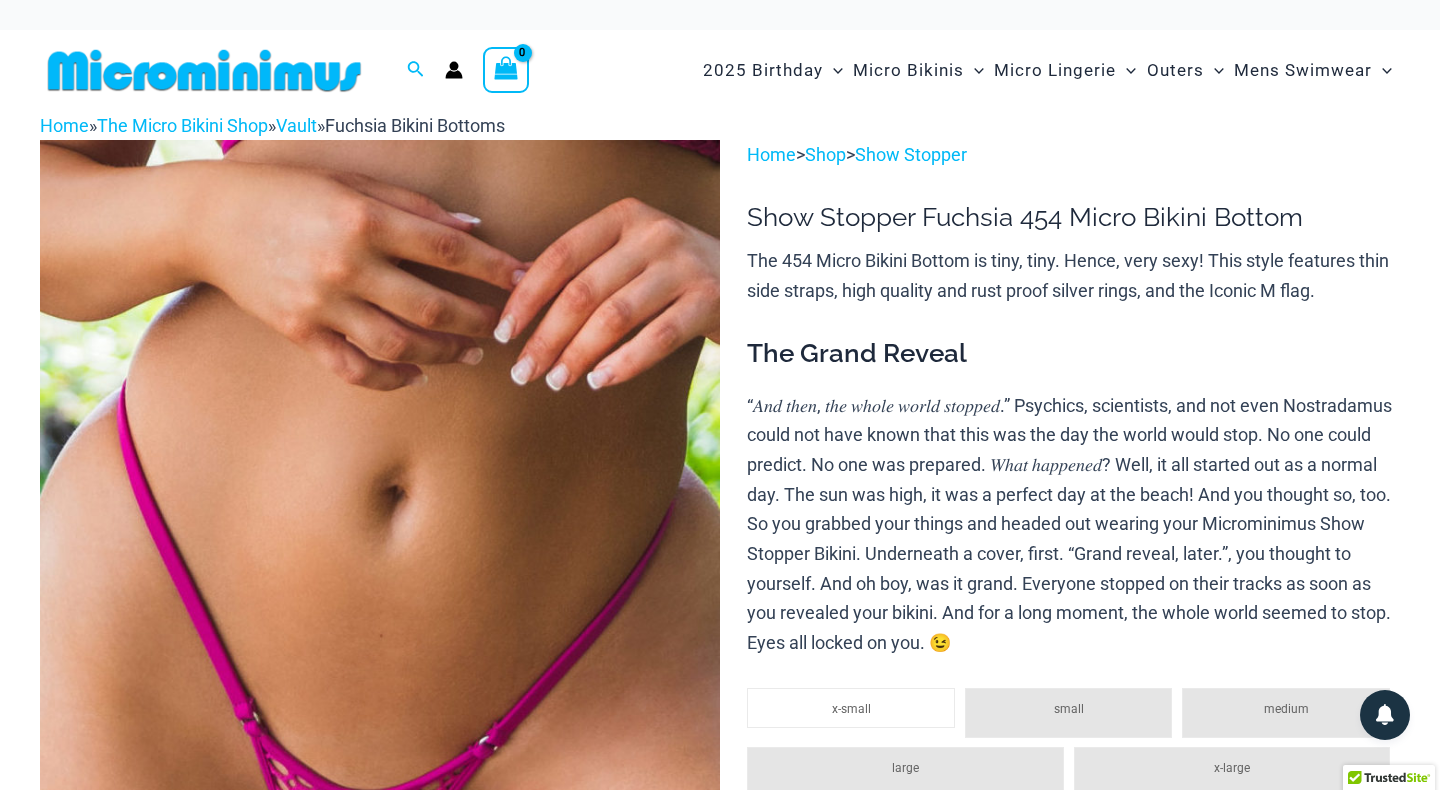 scroll, scrollTop: 0, scrollLeft: 0, axis: both 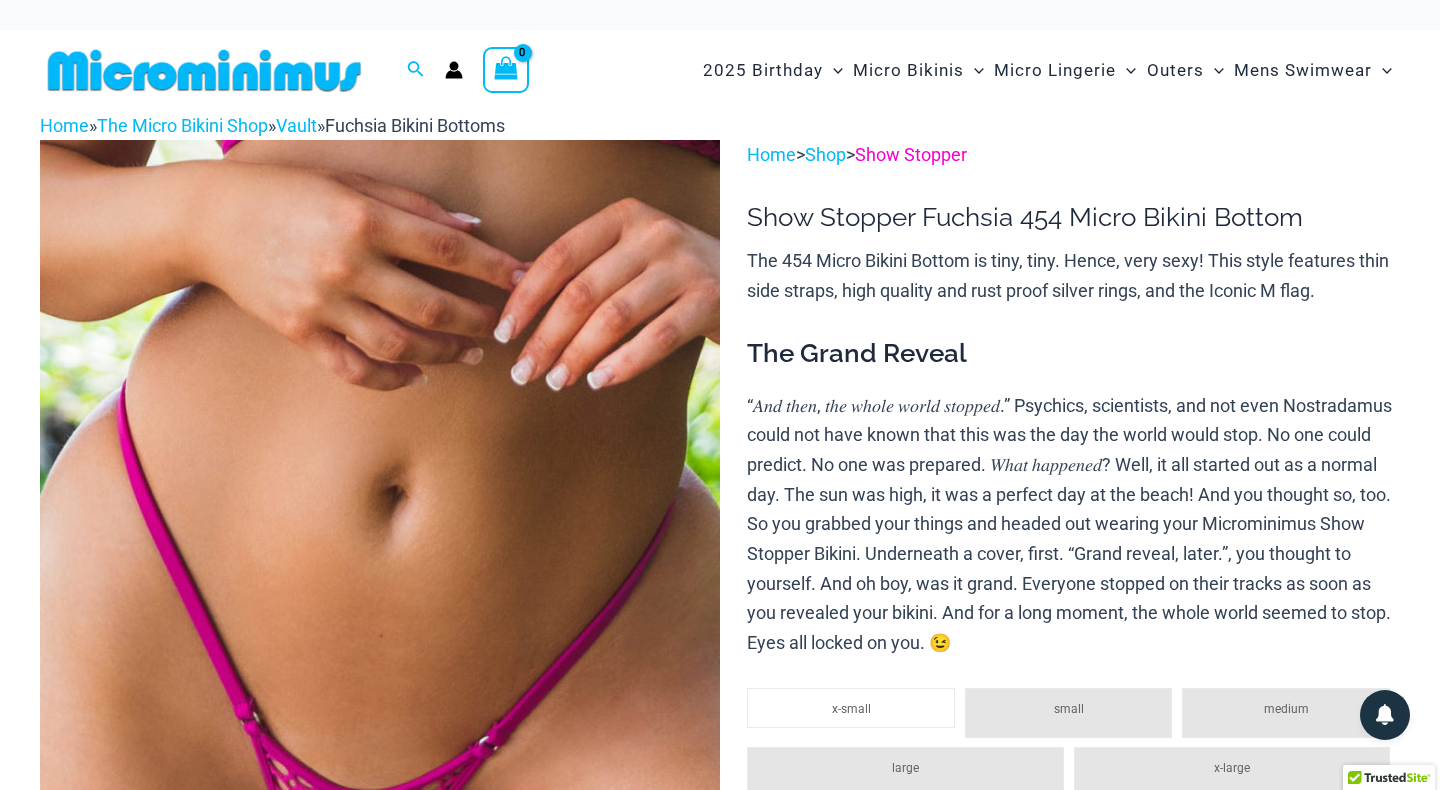 click on "Show Stopper" at bounding box center [911, 154] 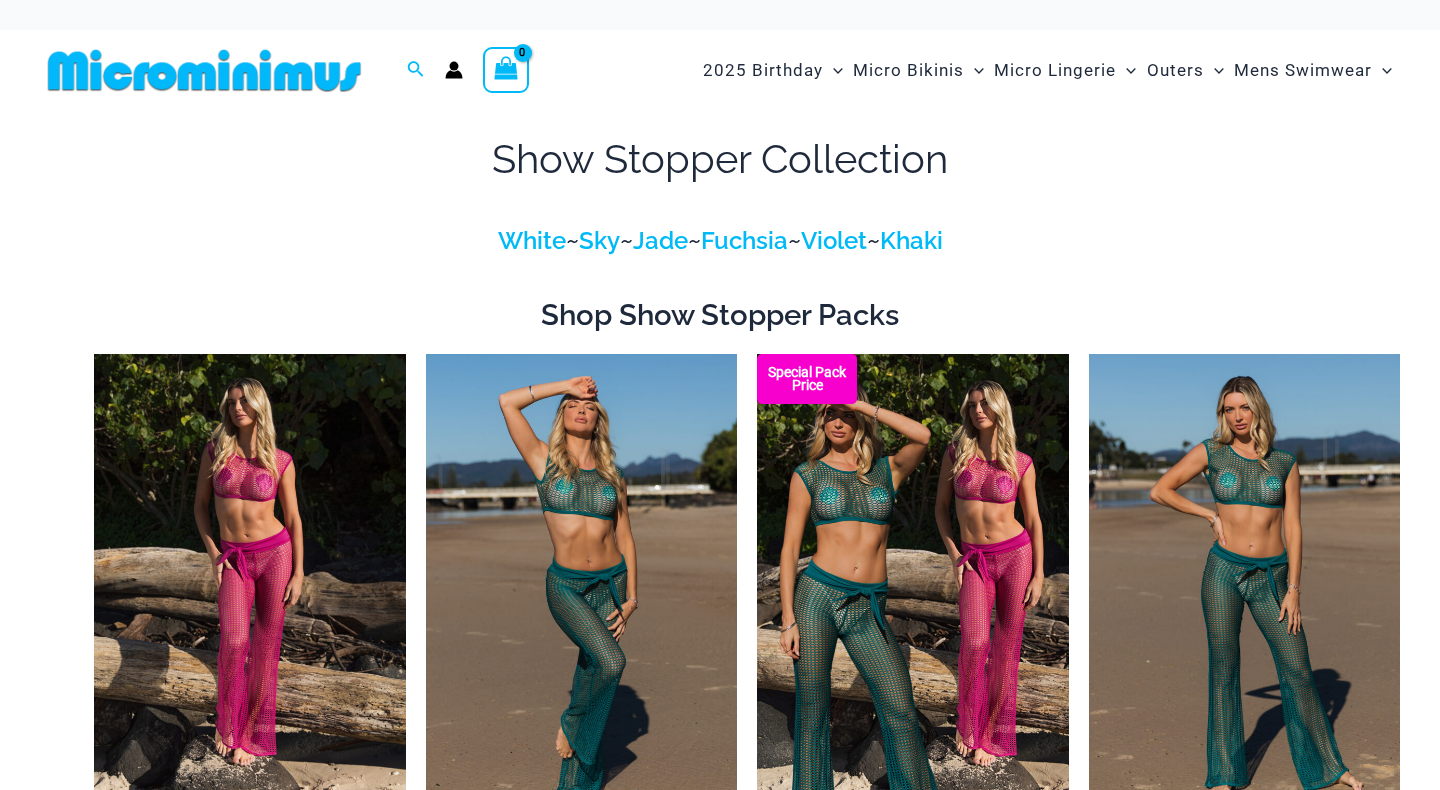 scroll, scrollTop: 0, scrollLeft: 0, axis: both 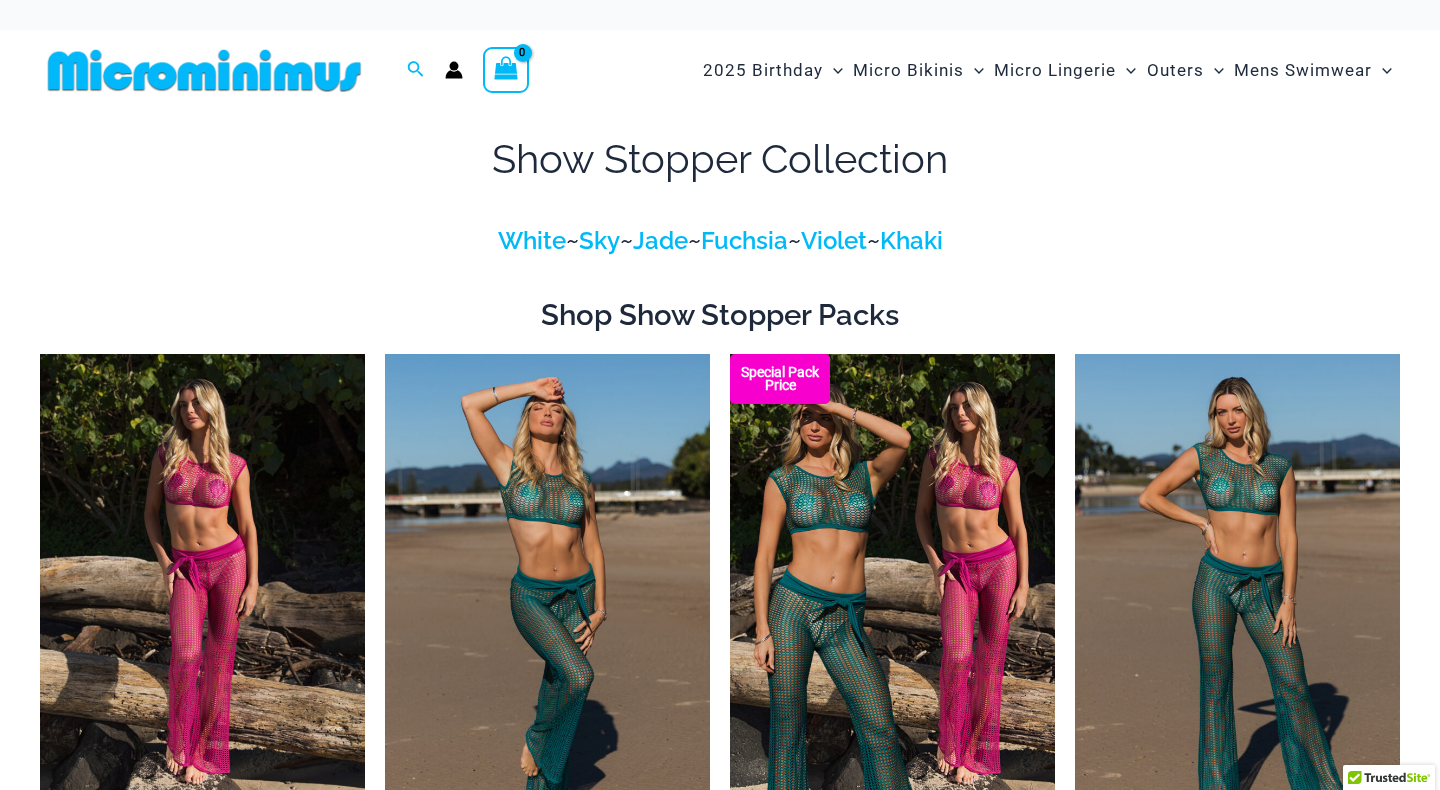 select 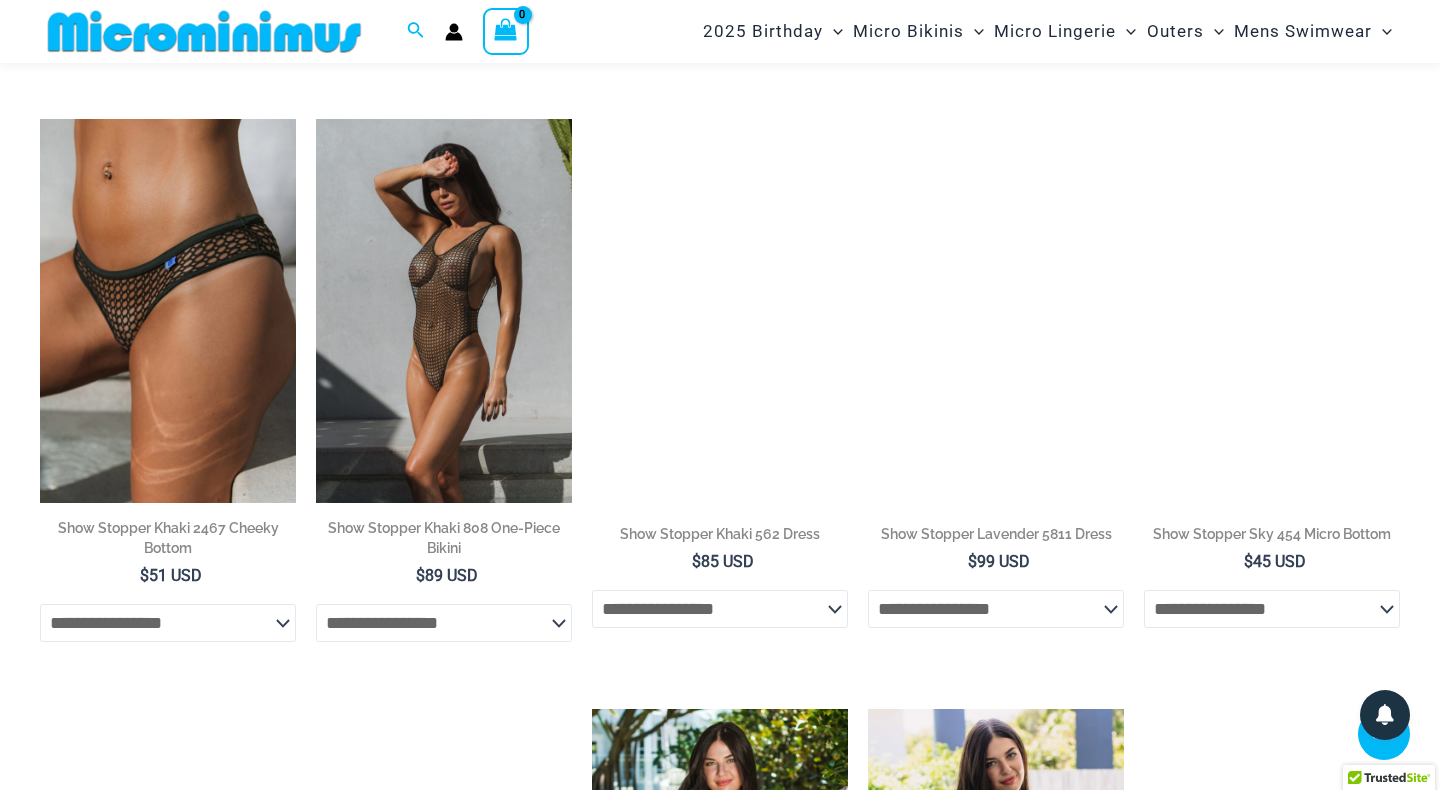 scroll, scrollTop: 2711, scrollLeft: 0, axis: vertical 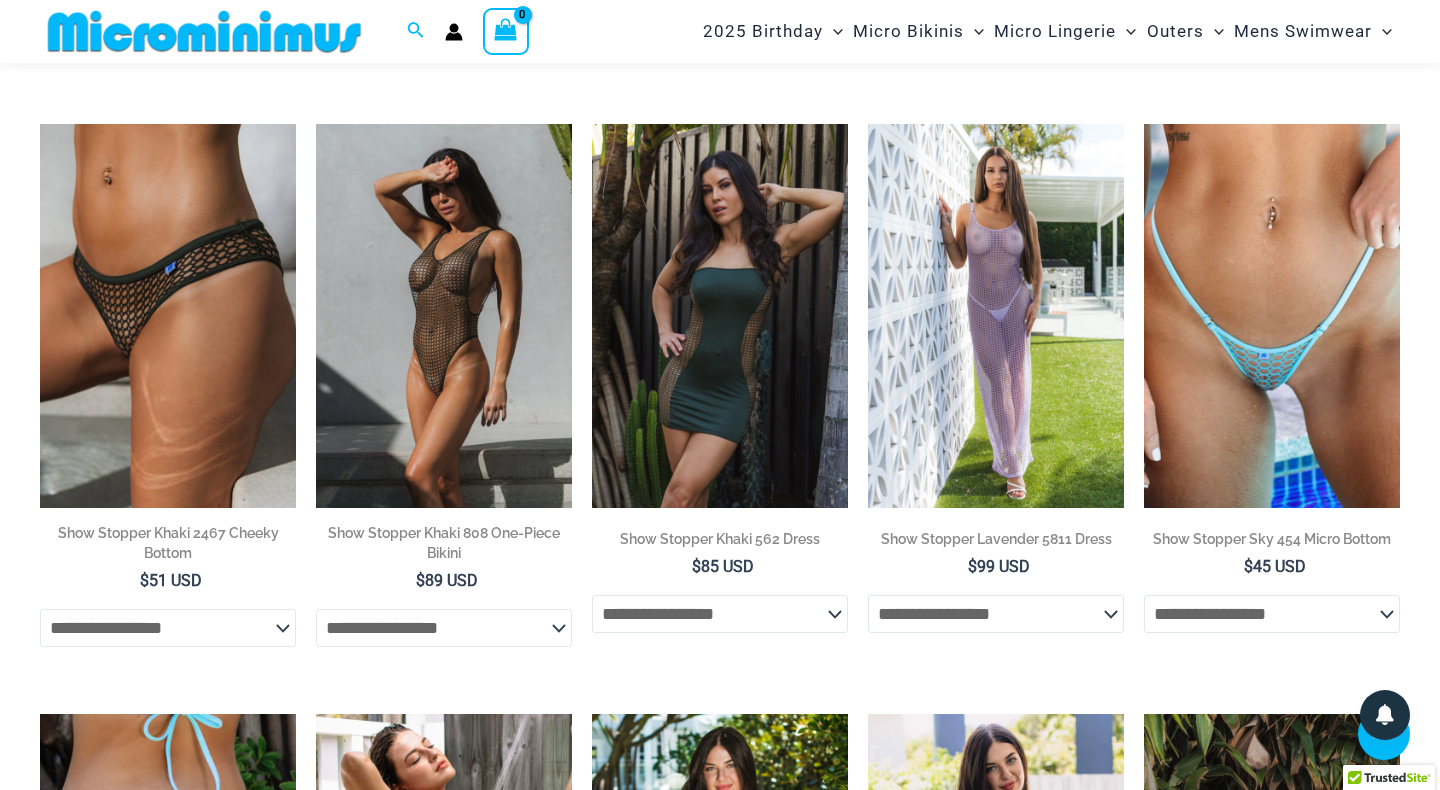click at bounding box center (1272, 316) 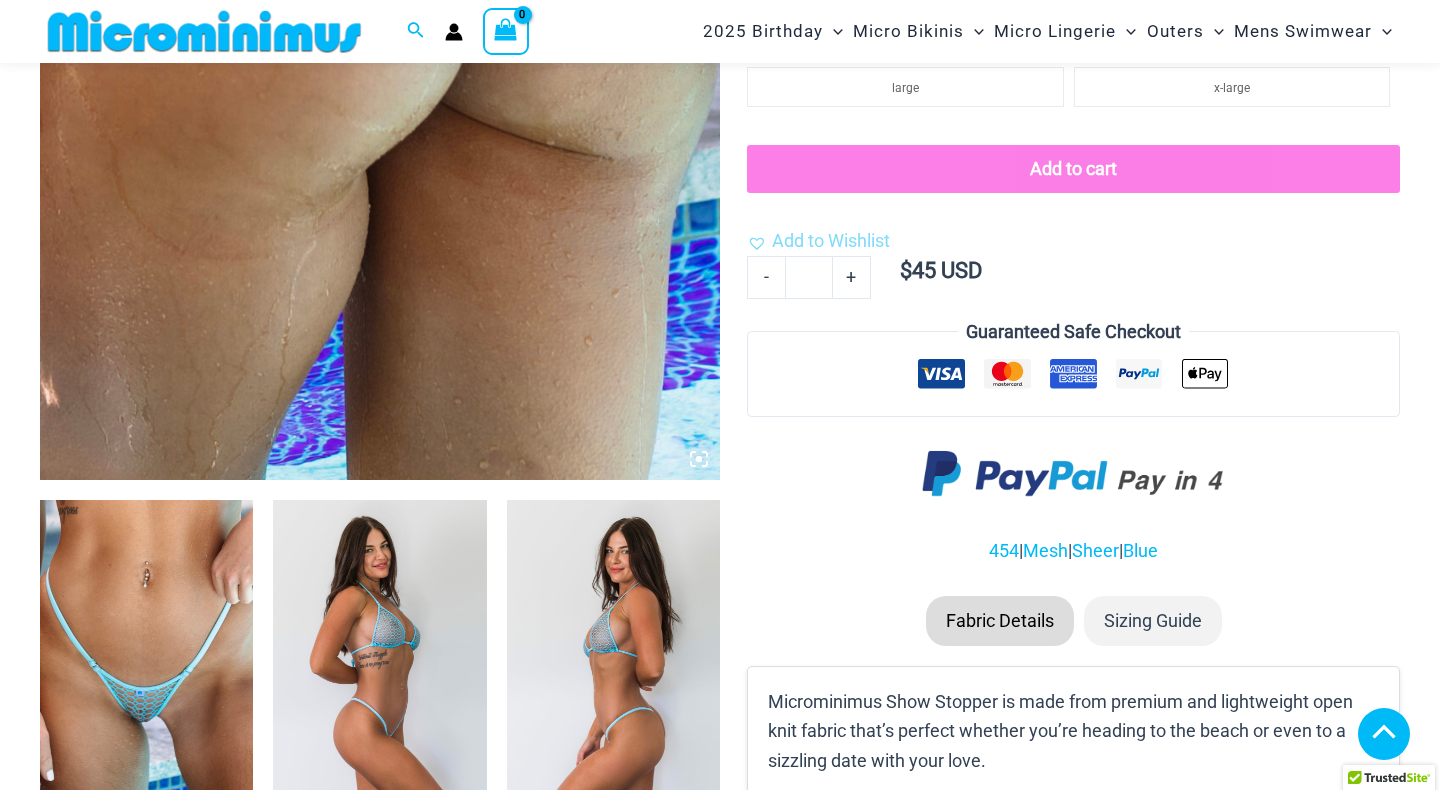 scroll, scrollTop: 724, scrollLeft: 0, axis: vertical 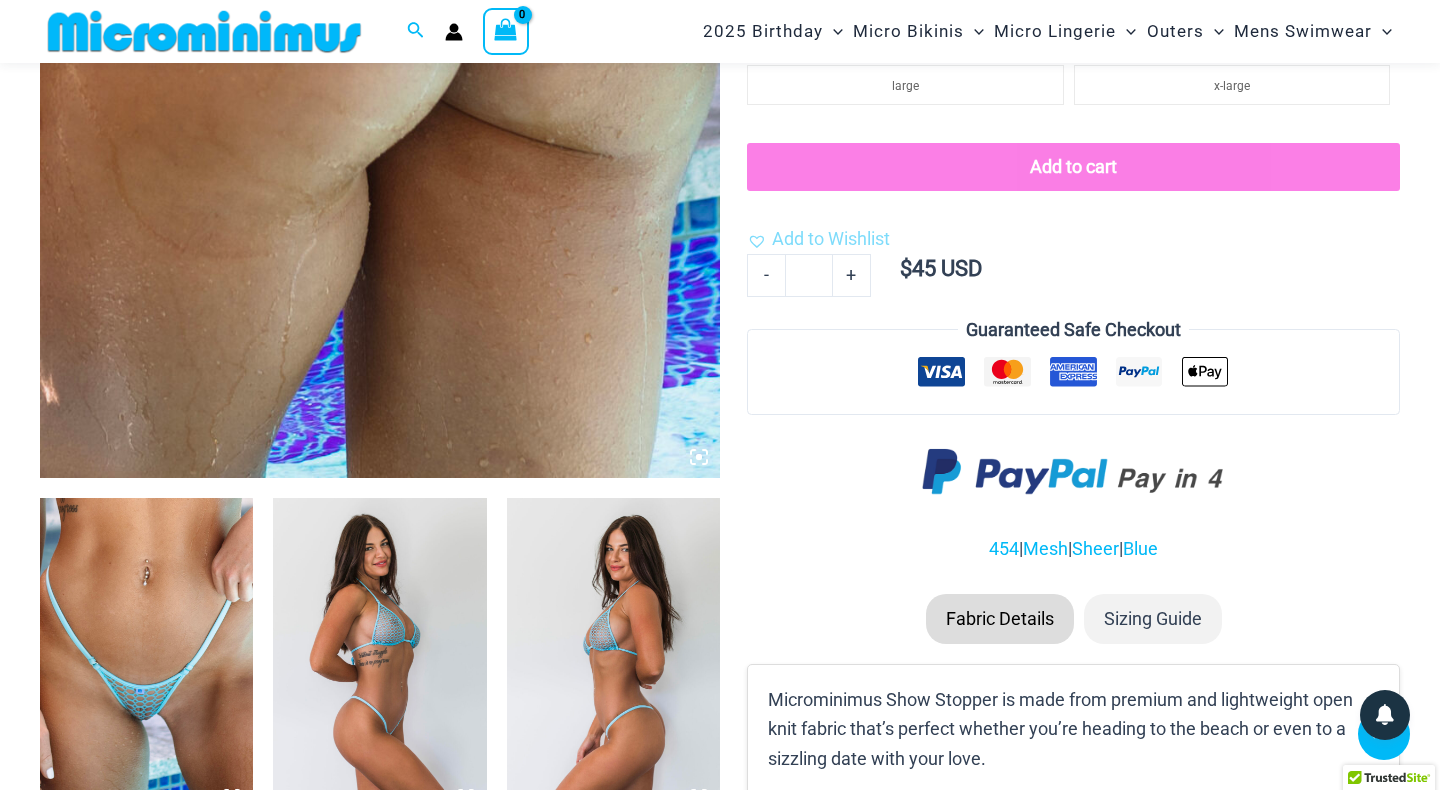 click at bounding box center (146, 658) 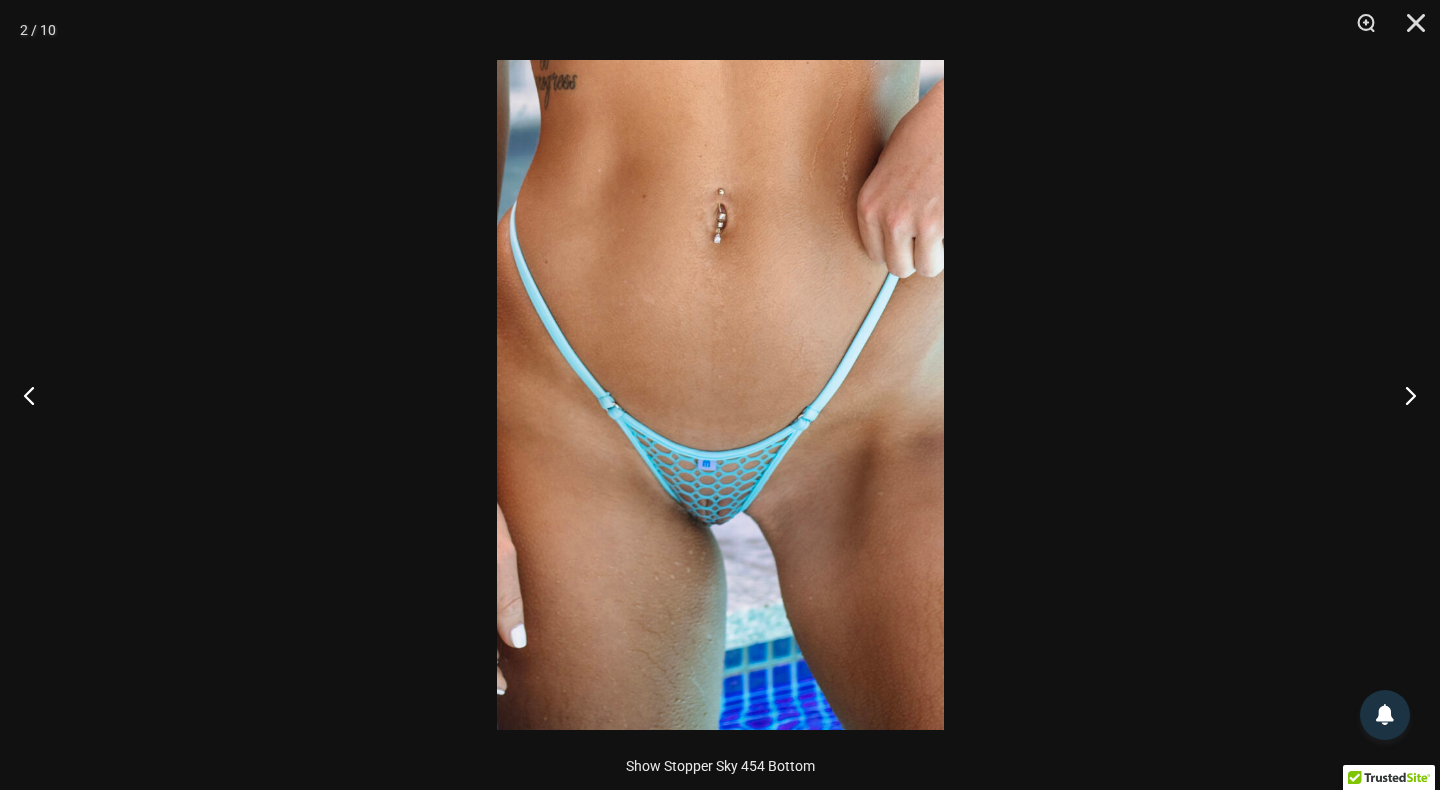 click at bounding box center [720, 395] 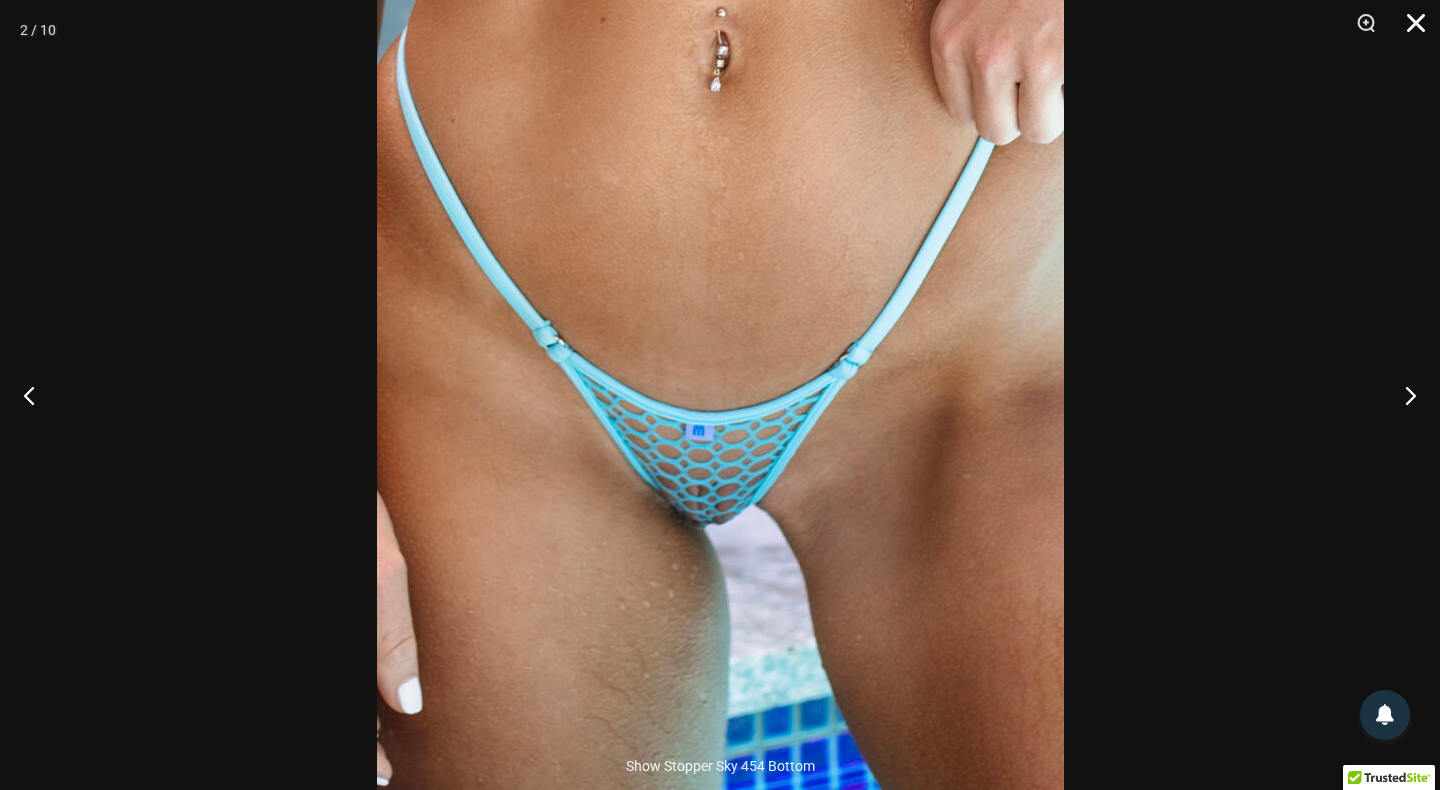 click at bounding box center [1409, 30] 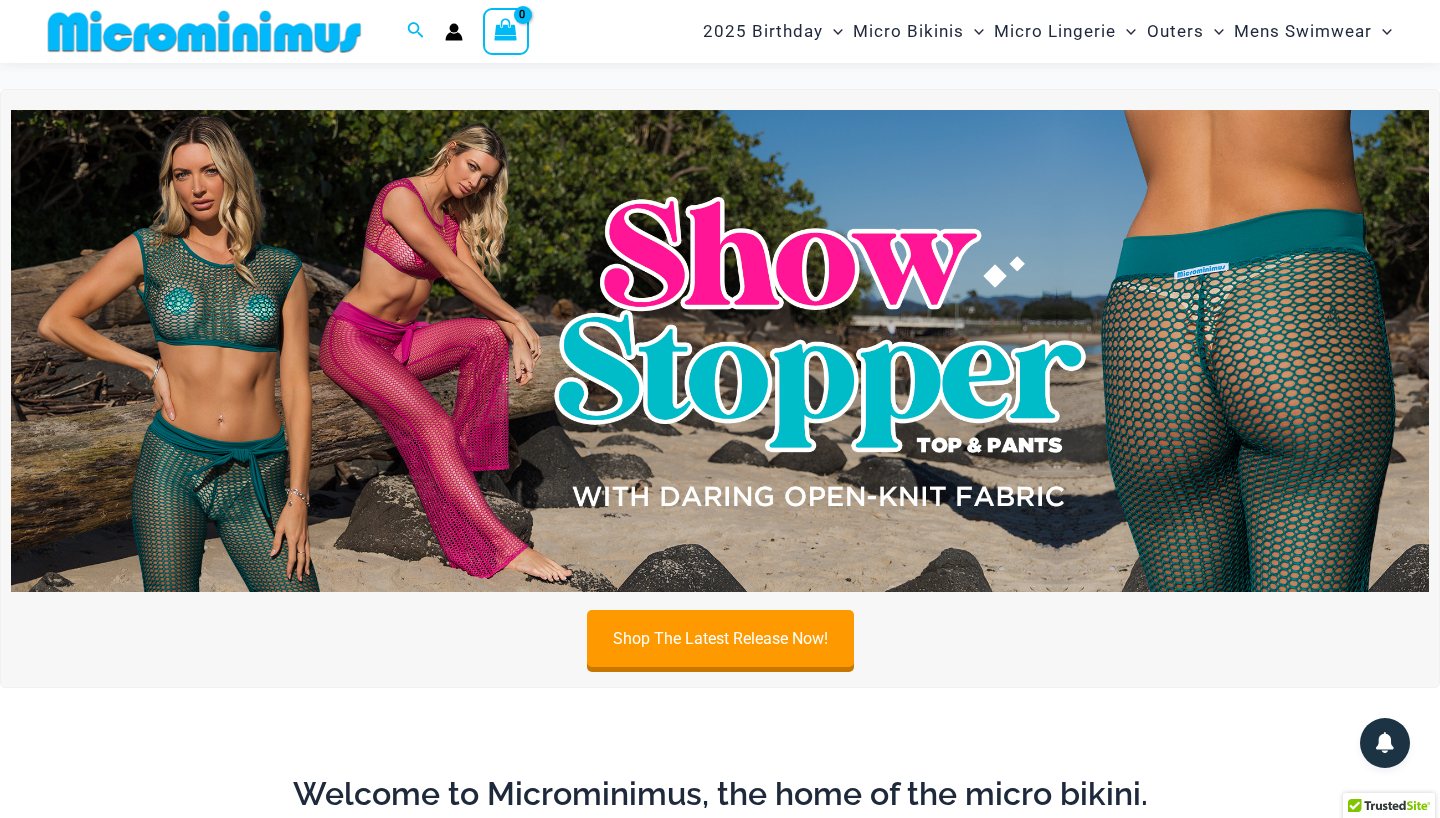 scroll, scrollTop: 0, scrollLeft: 0, axis: both 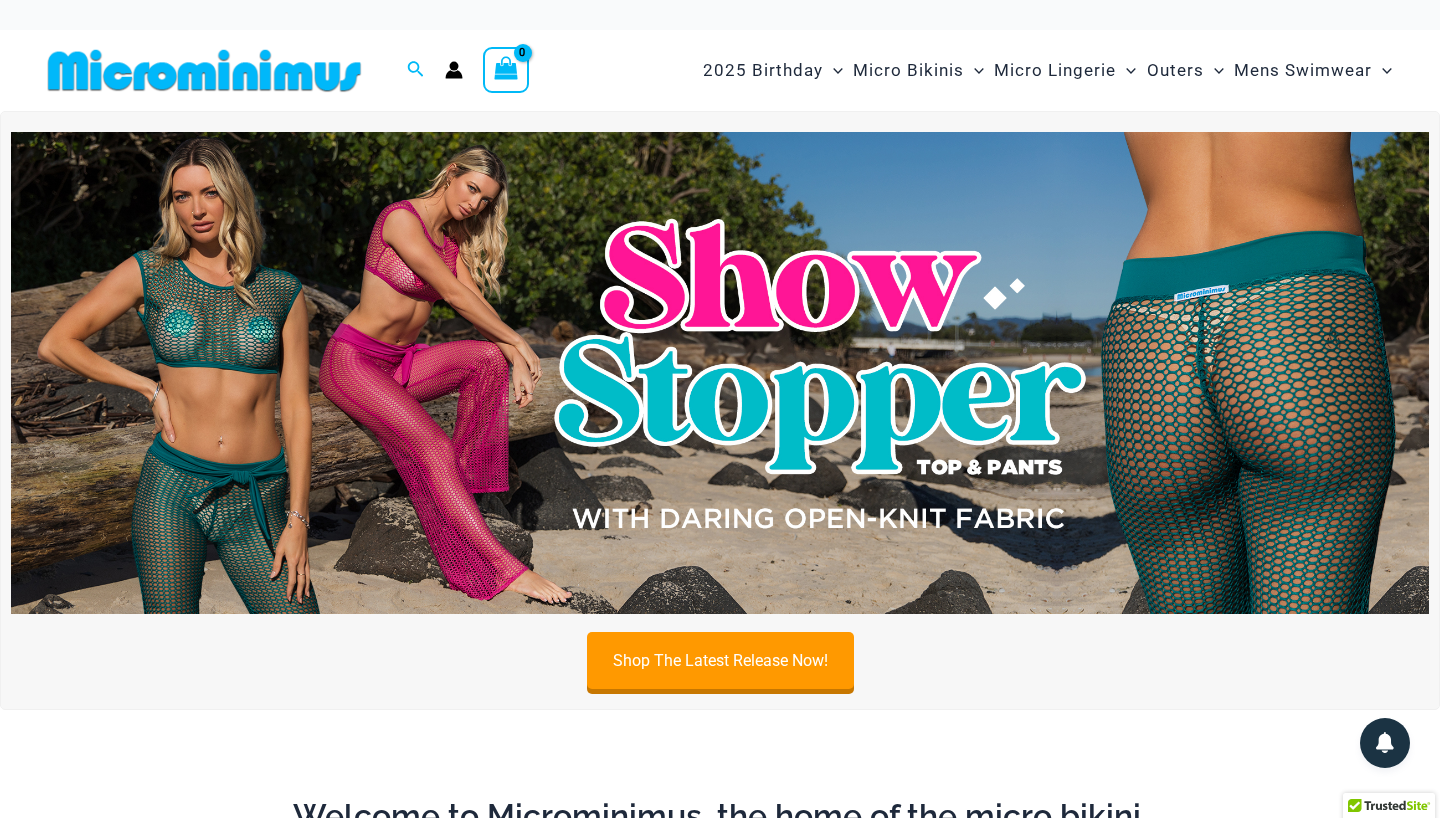 click at bounding box center (720, 373) 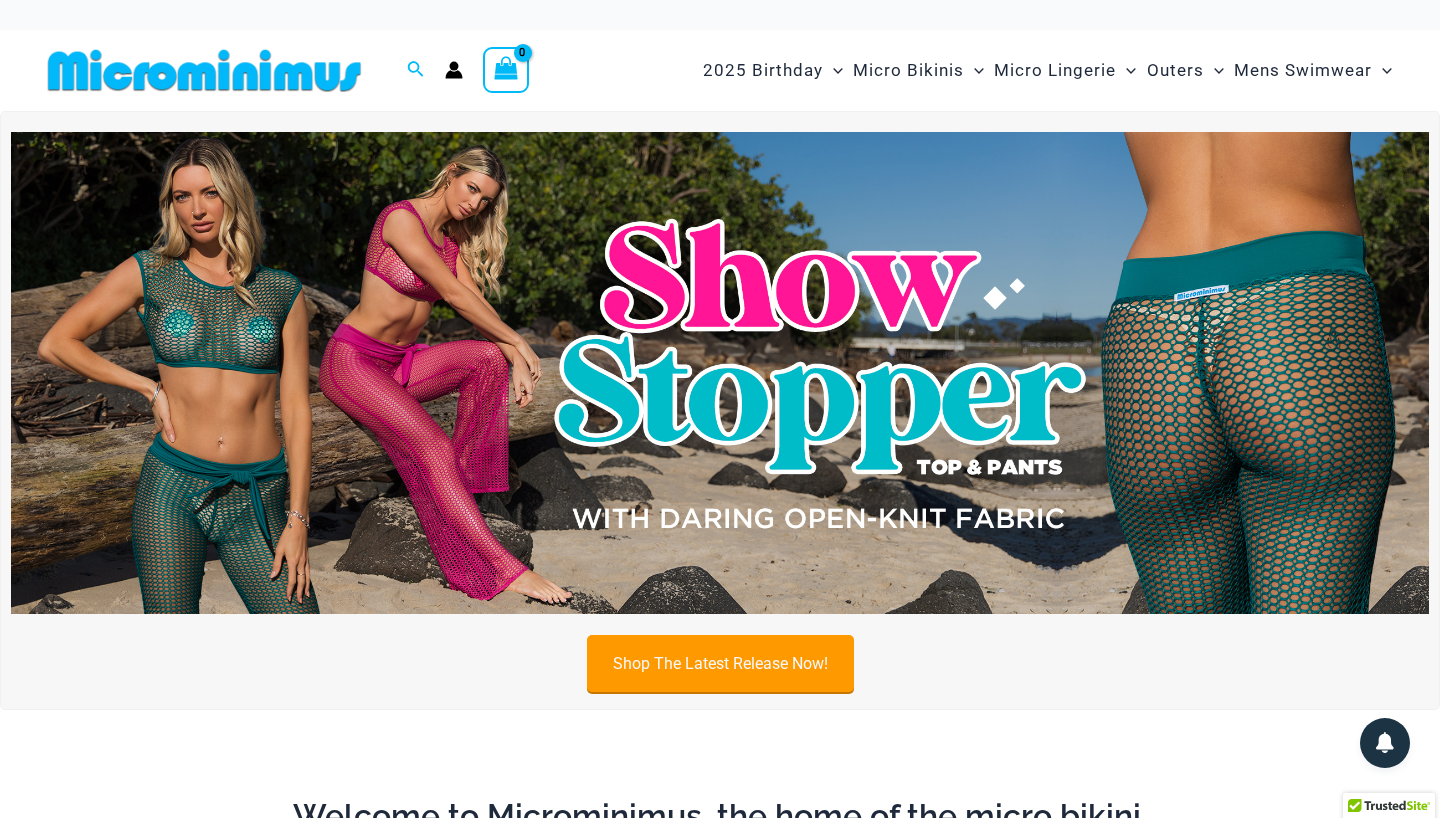 click on "Shop The Latest Release Now!" at bounding box center (720, 663) 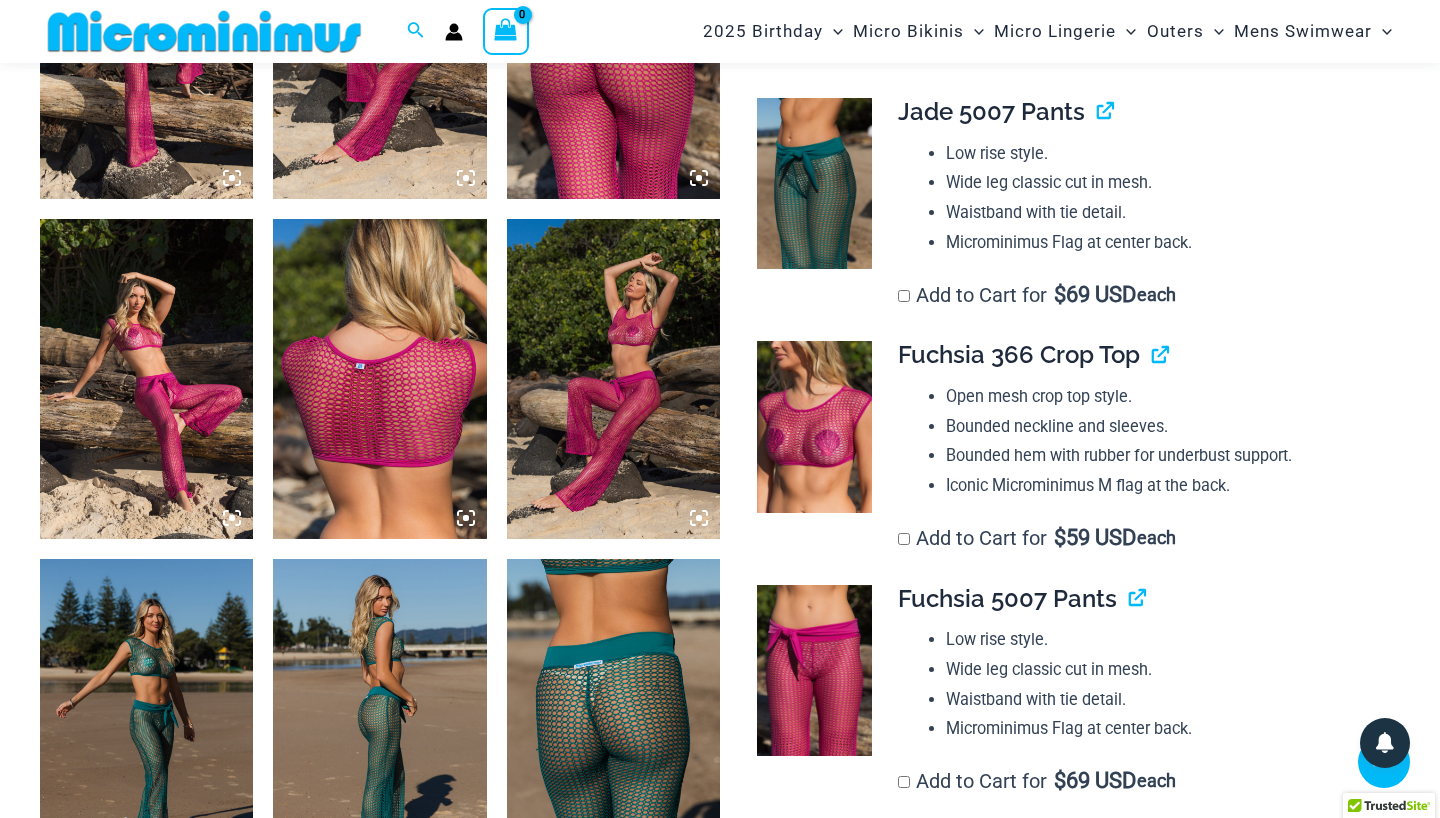 scroll, scrollTop: 1341, scrollLeft: 0, axis: vertical 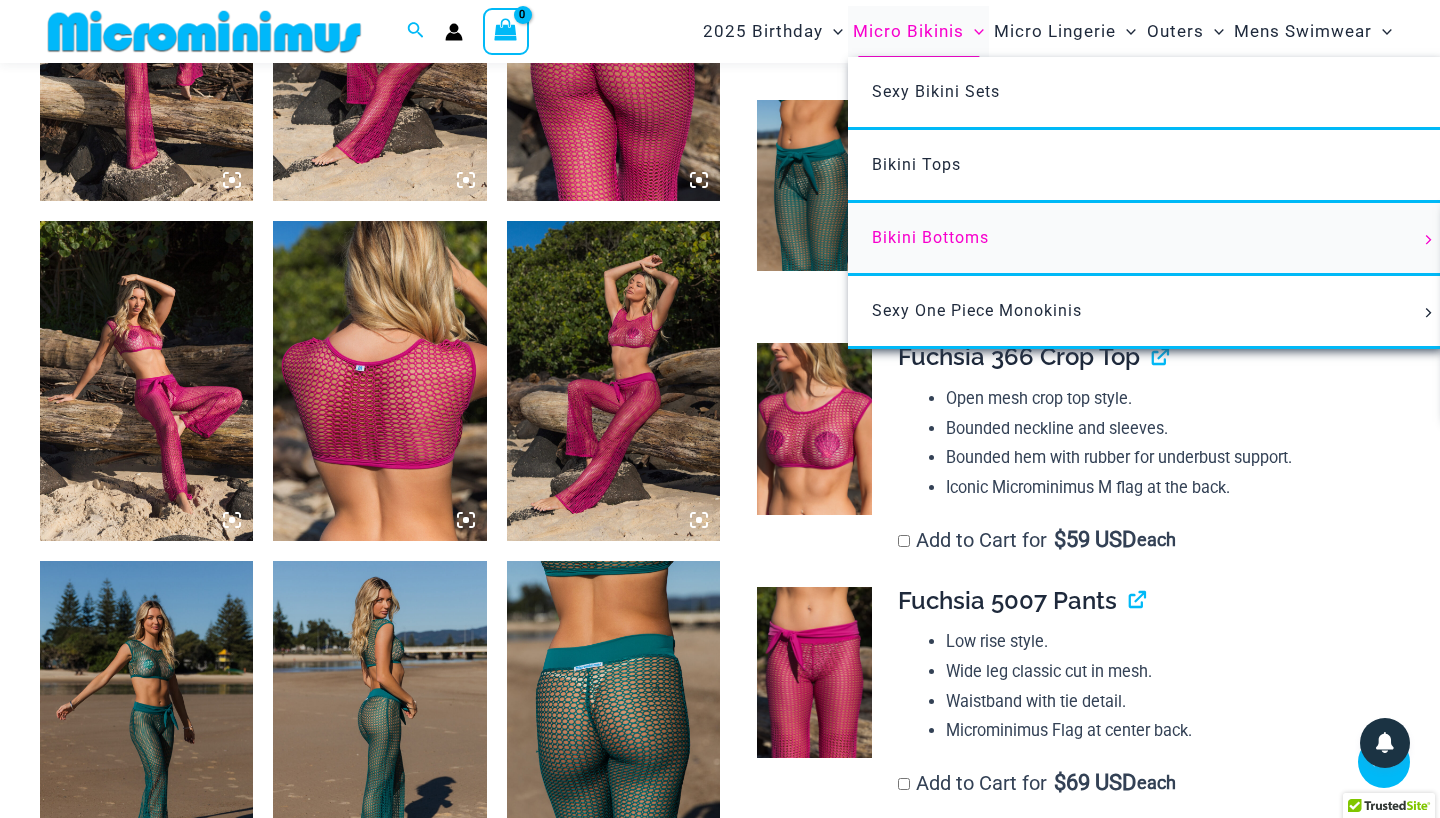 click on "Bikini Bottoms" at bounding box center (930, 237) 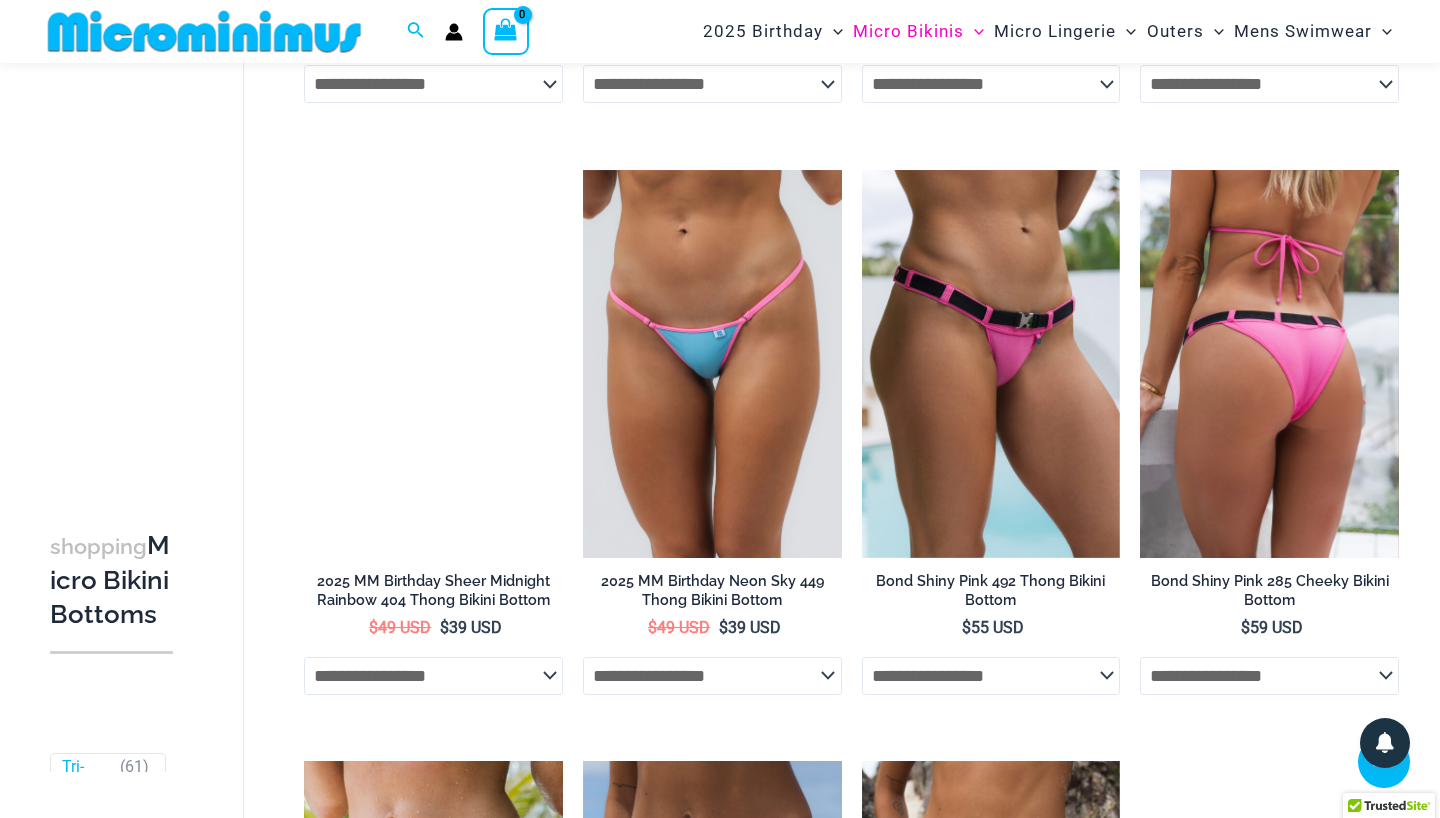 scroll, scrollTop: 3348, scrollLeft: 0, axis: vertical 